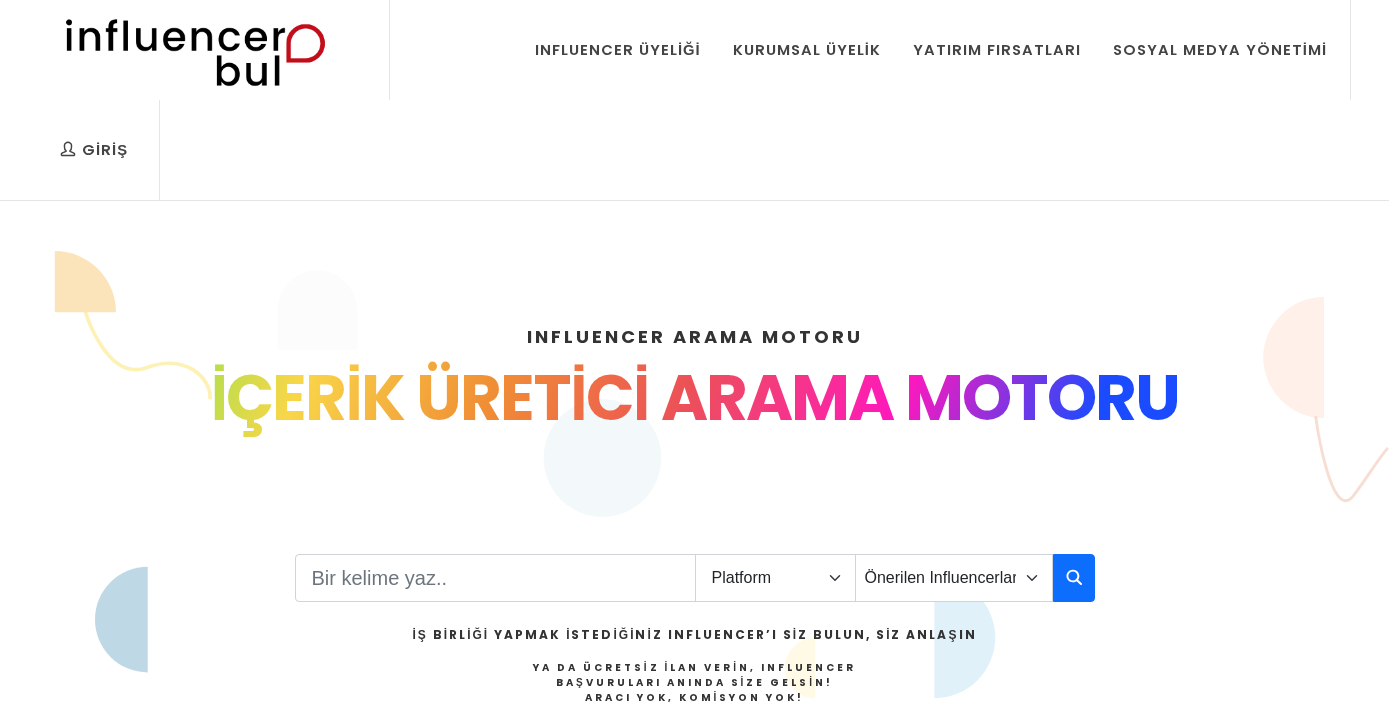scroll, scrollTop: 0, scrollLeft: 0, axis: both 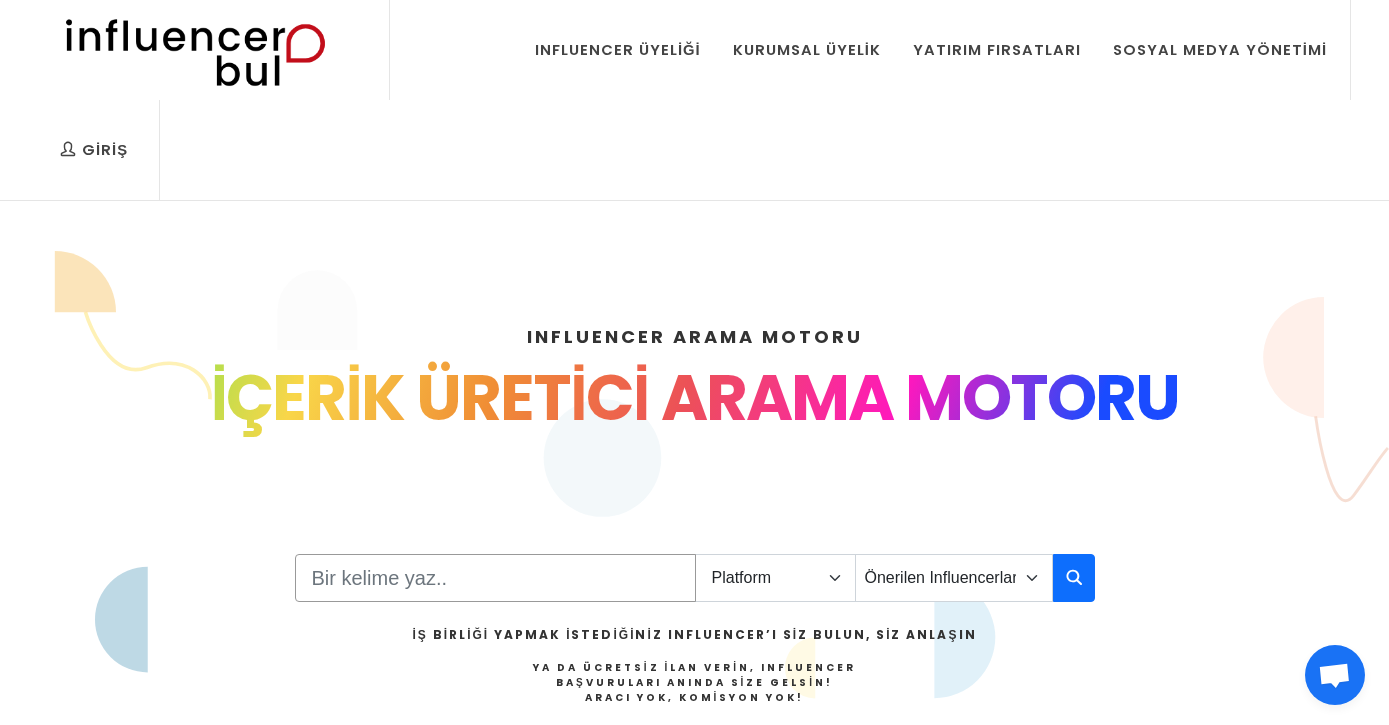 click at bounding box center [495, 578] 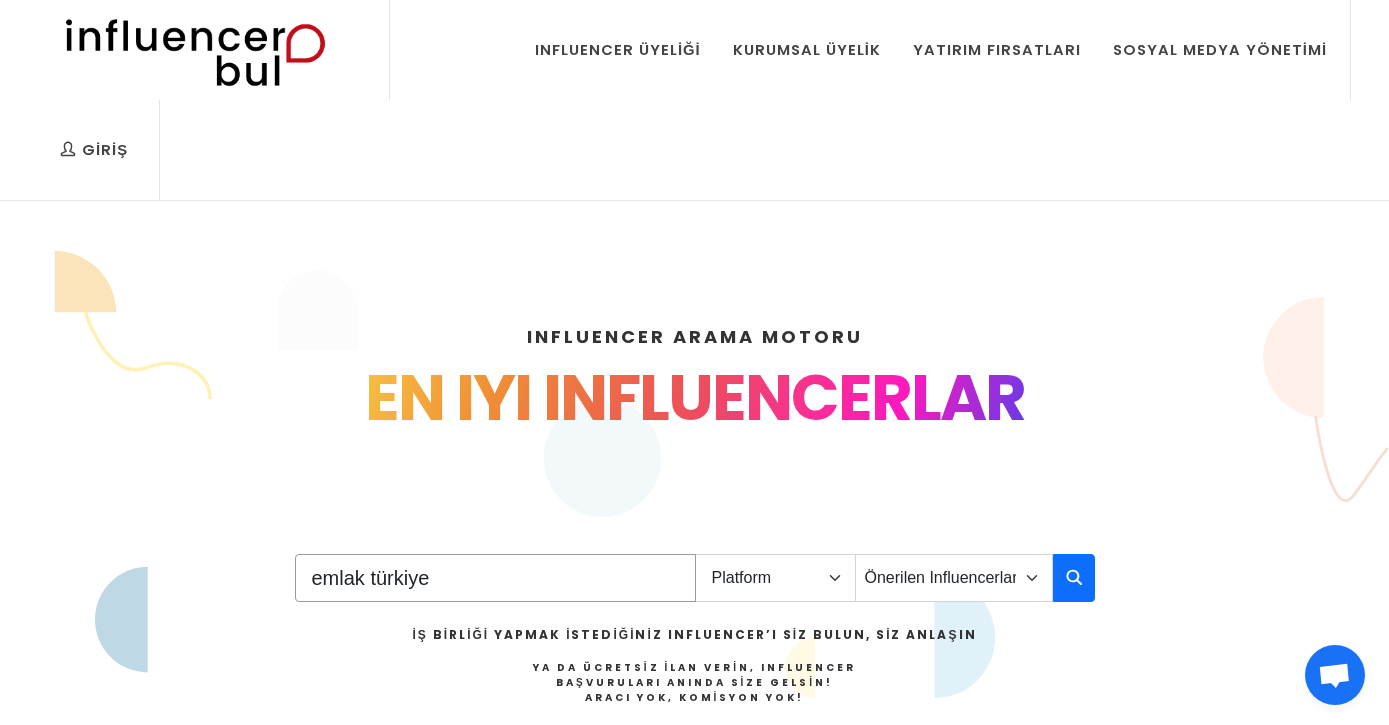type on "emlak türkiye" 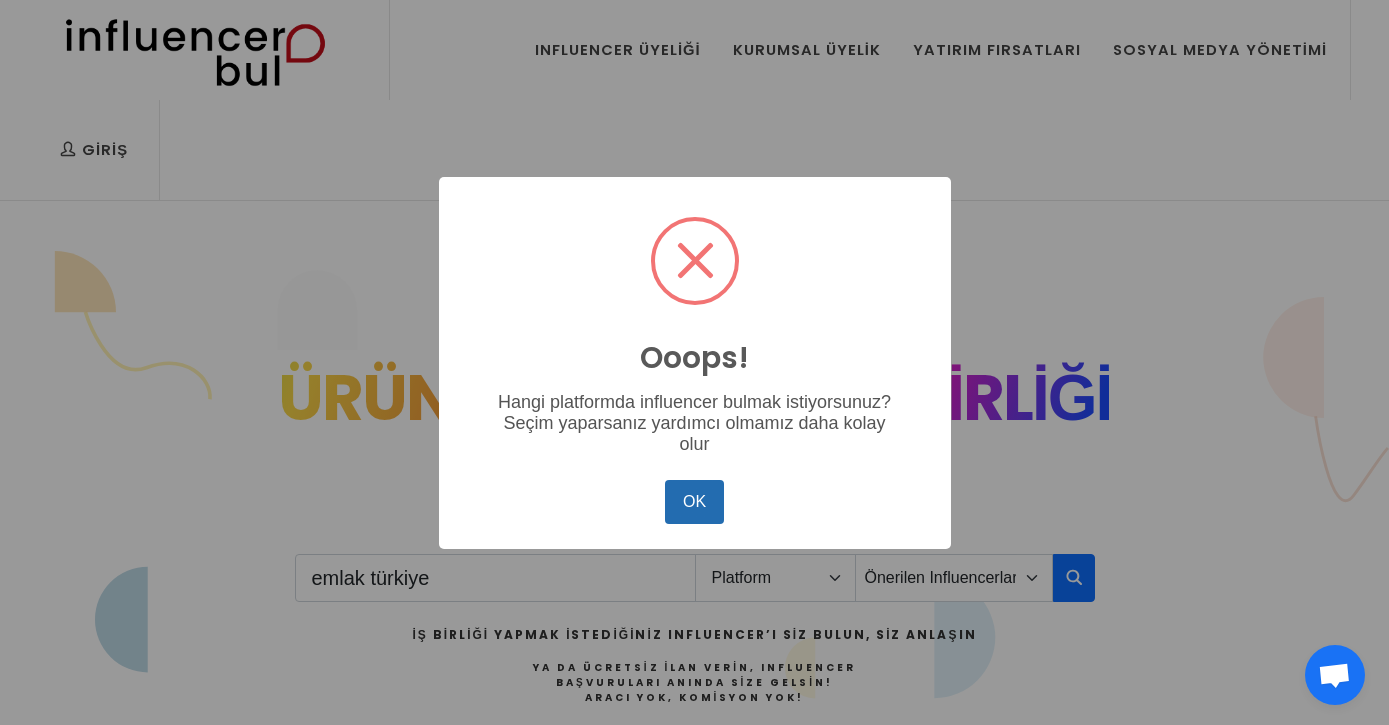 click on "OK" at bounding box center [694, 502] 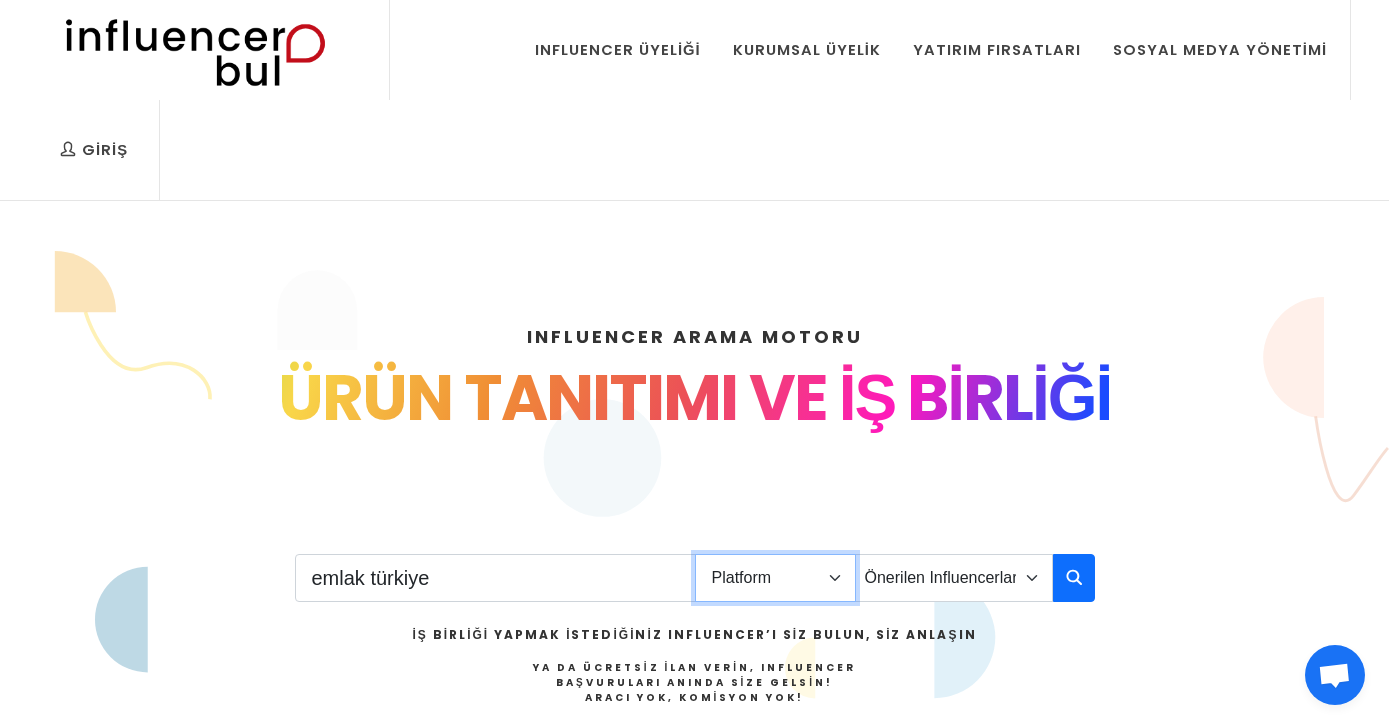 select on "1" 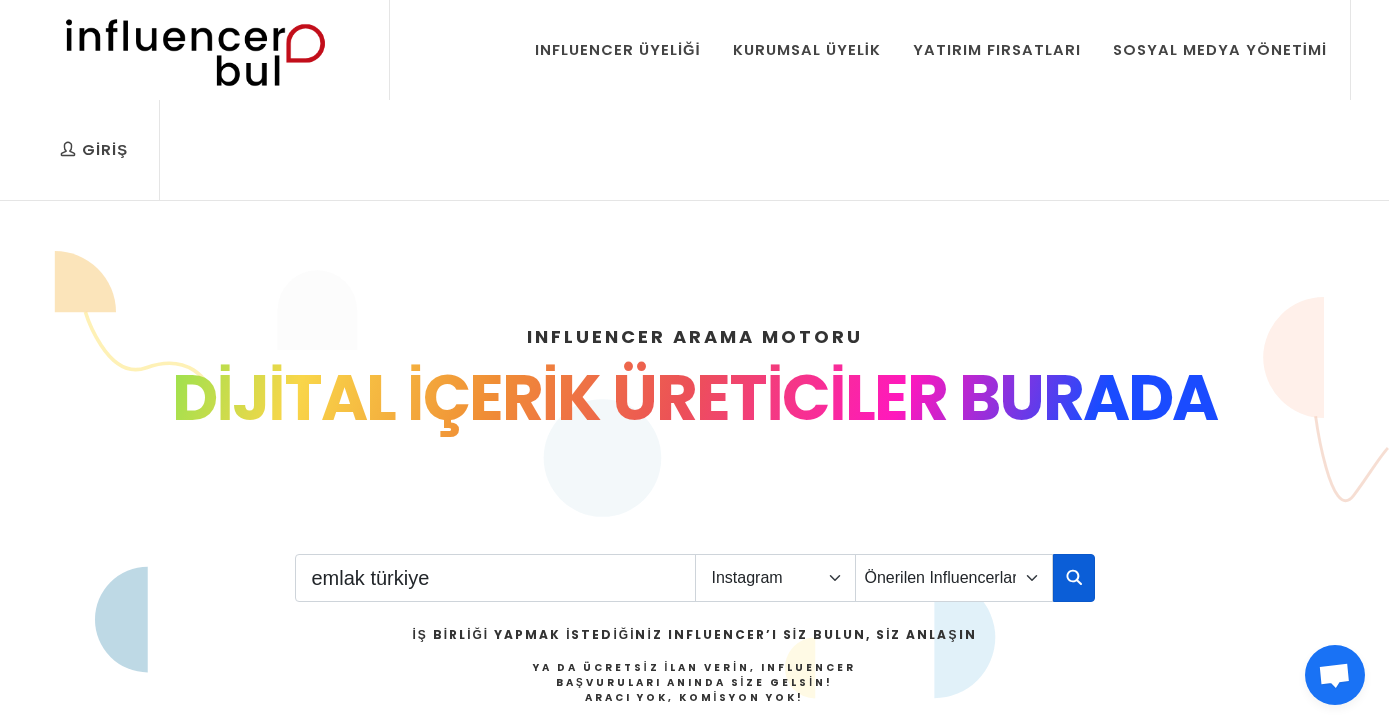 click at bounding box center (1074, 578) 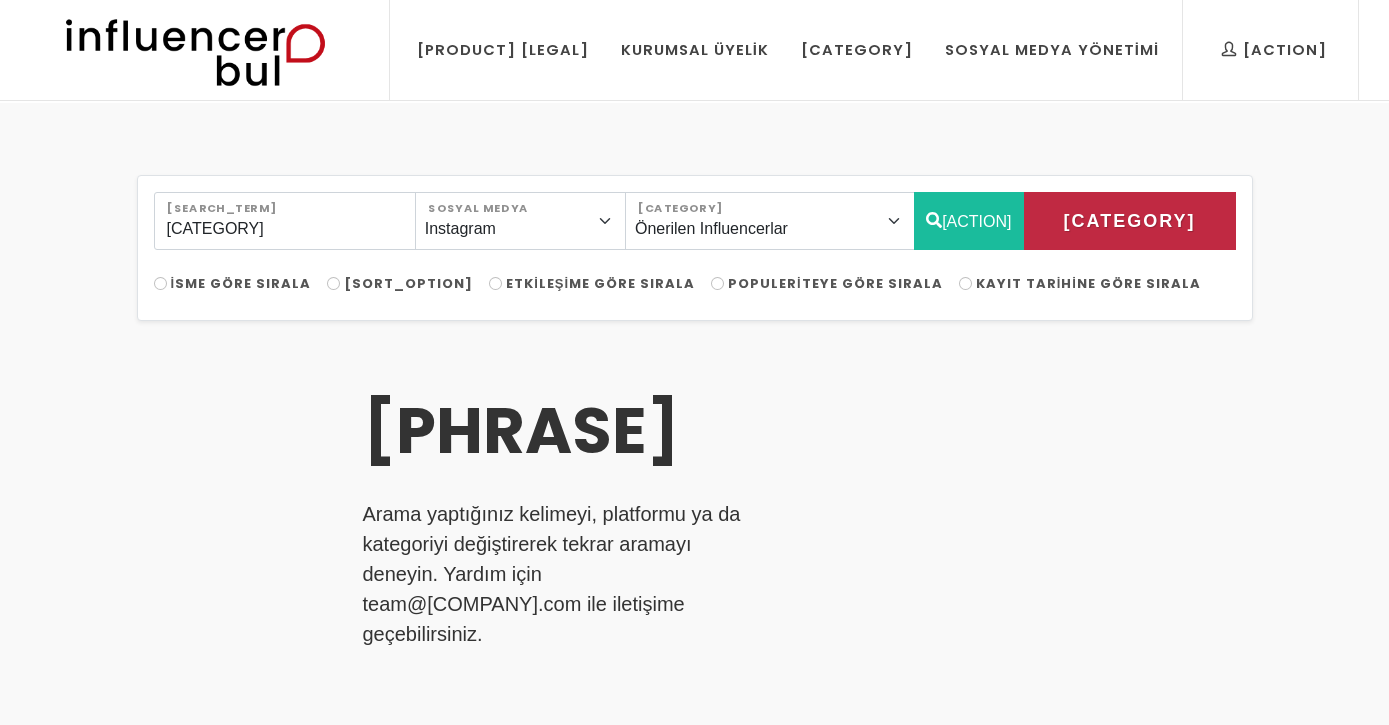 scroll, scrollTop: 0, scrollLeft: 0, axis: both 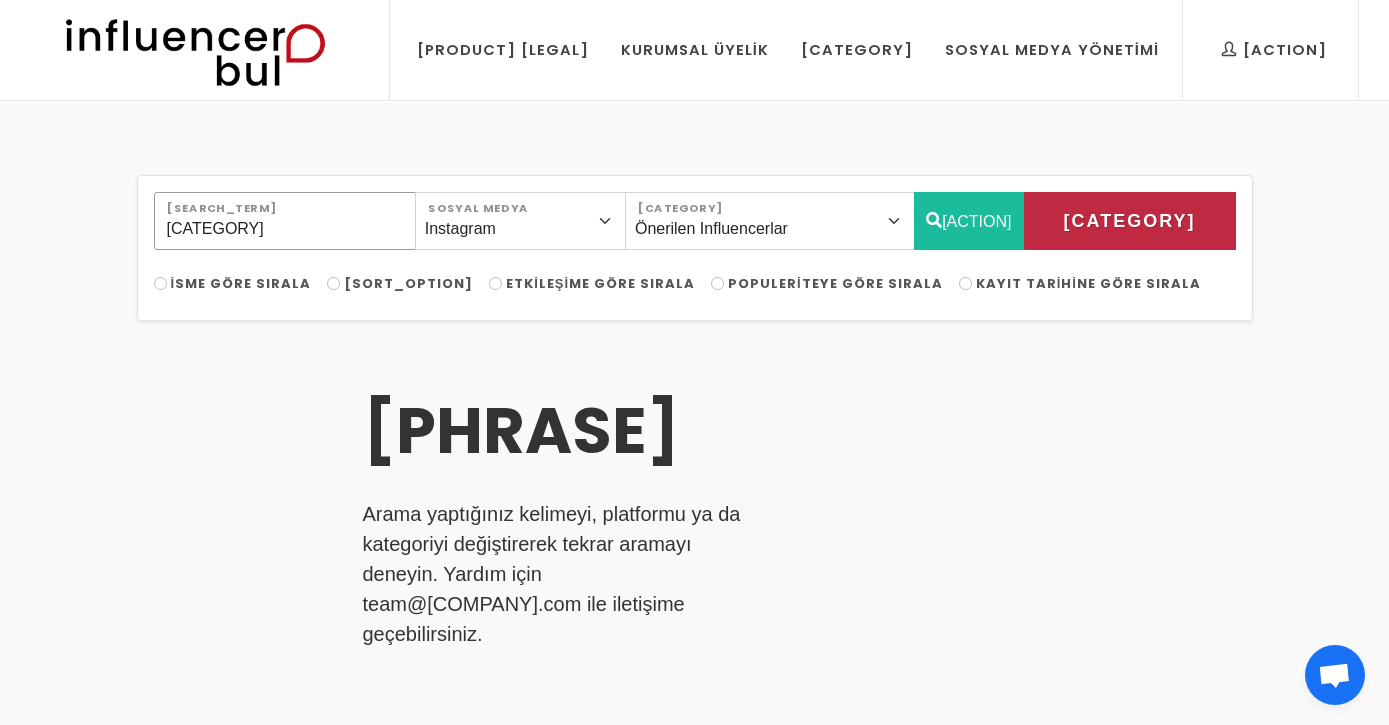 click on "emlak türkiye" at bounding box center [298, 321] 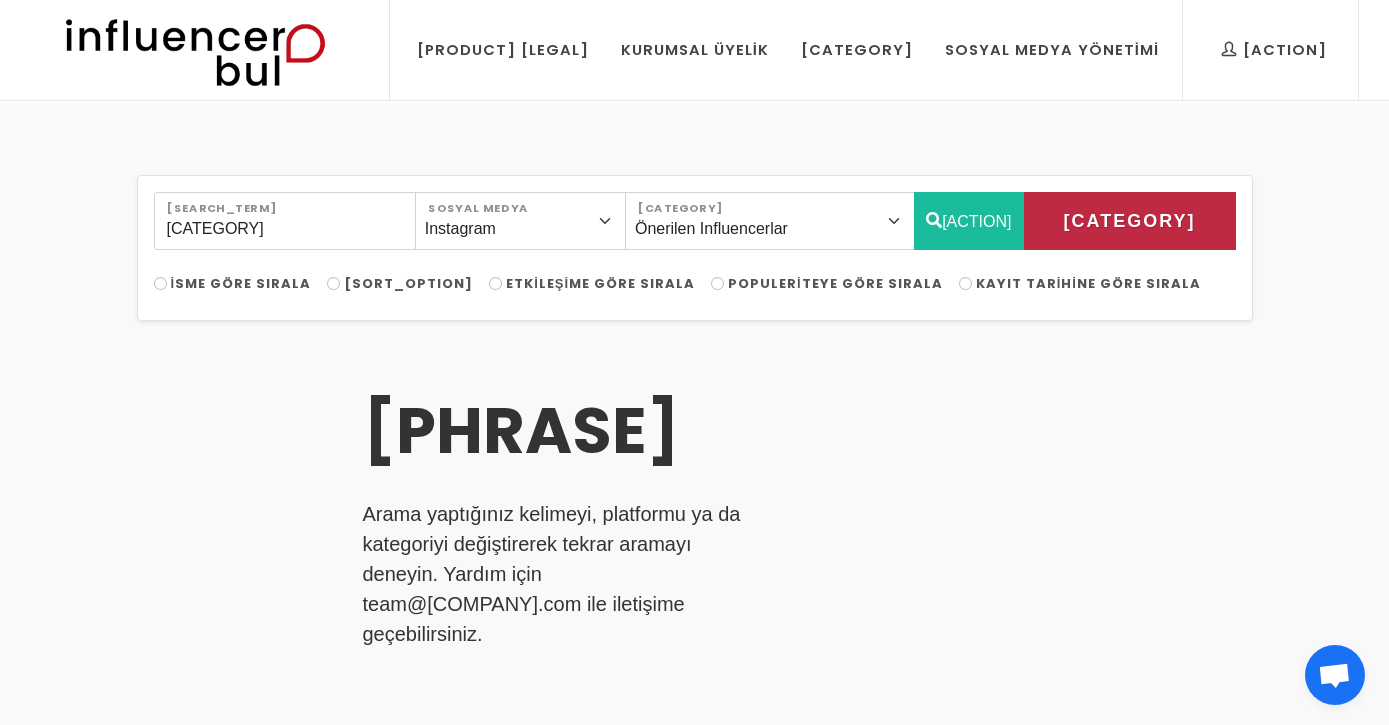 click on "ARA" at bounding box center [1063, 321] 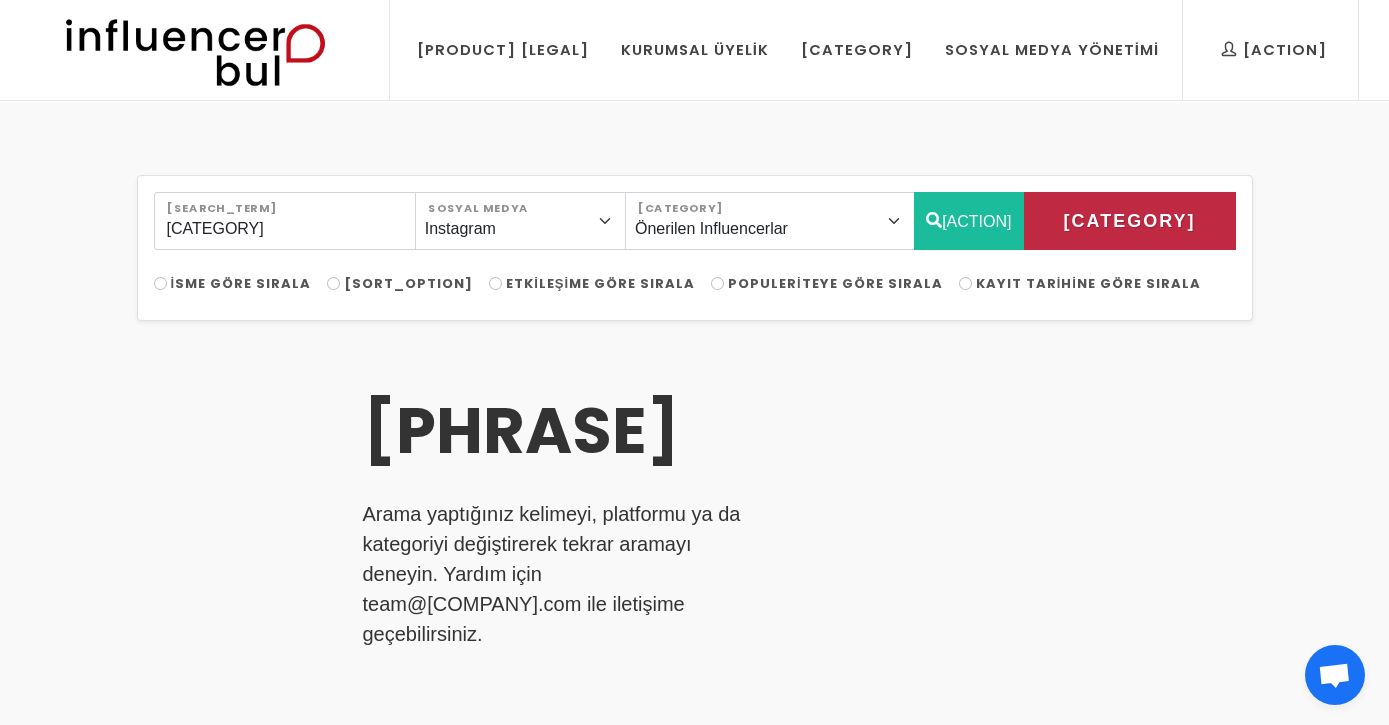 click on "ARA" at bounding box center [1063, 321] 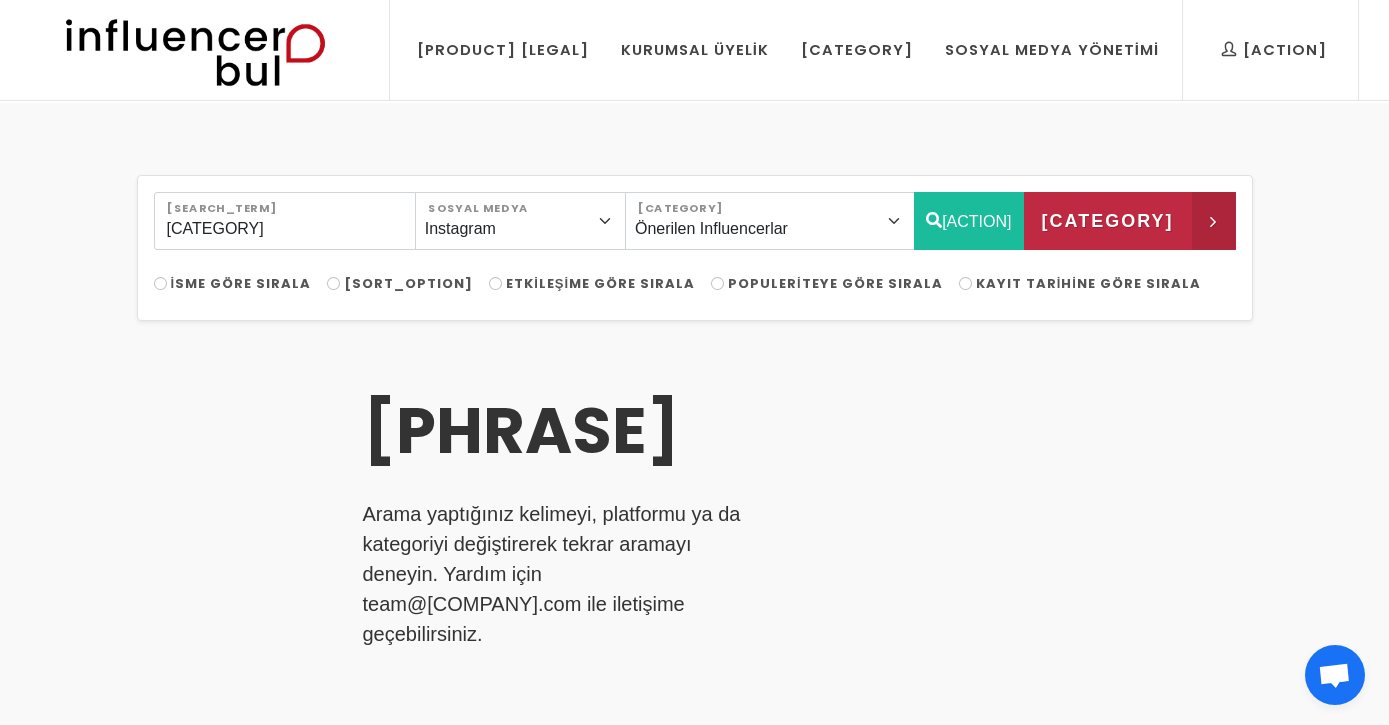 click on "Filtre" at bounding box center [1145, 321] 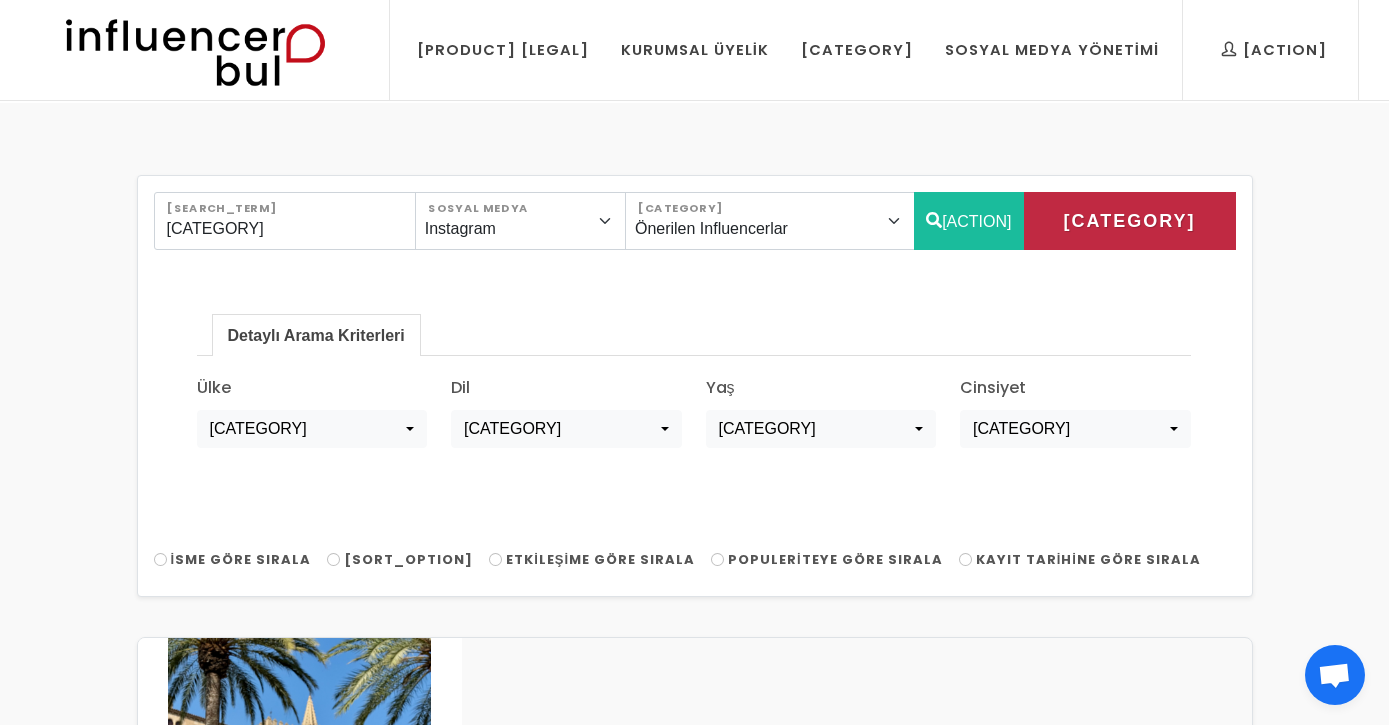click on "ARA" at bounding box center (1063, 321) 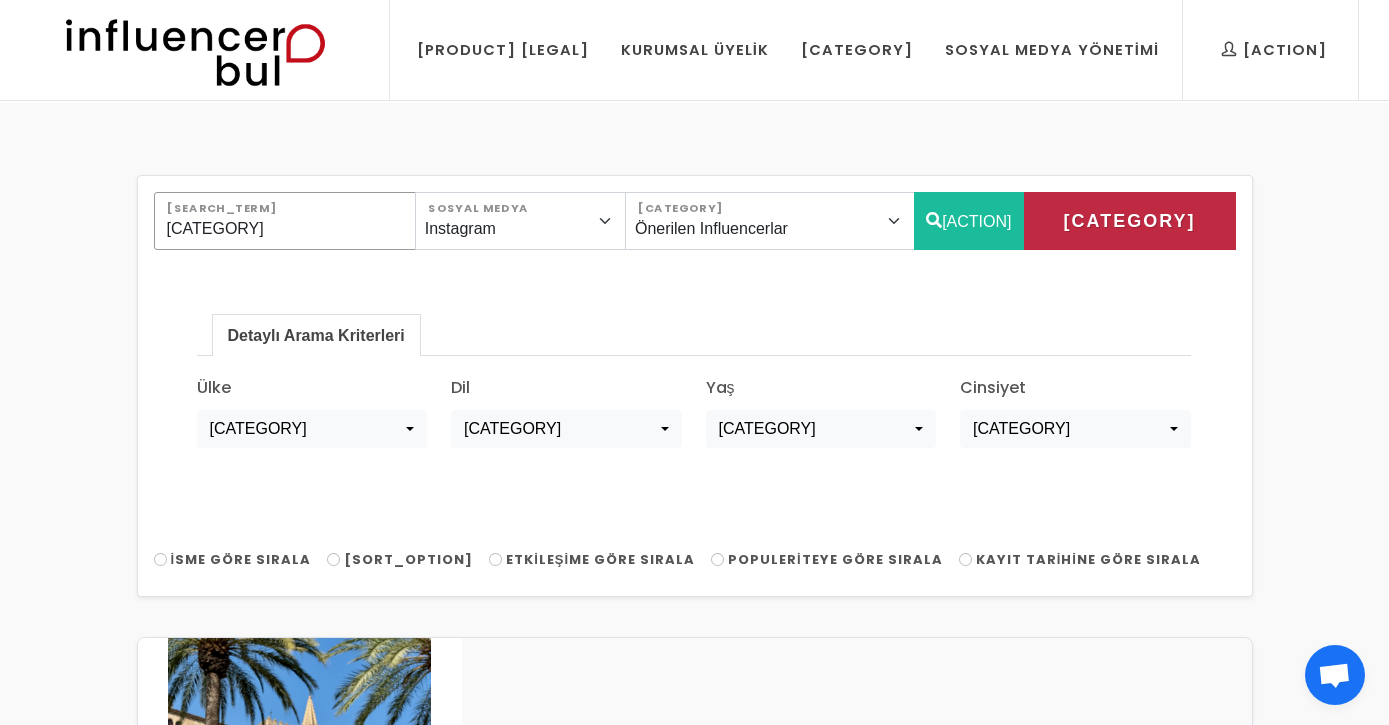 click on "emlak" at bounding box center (298, 321) 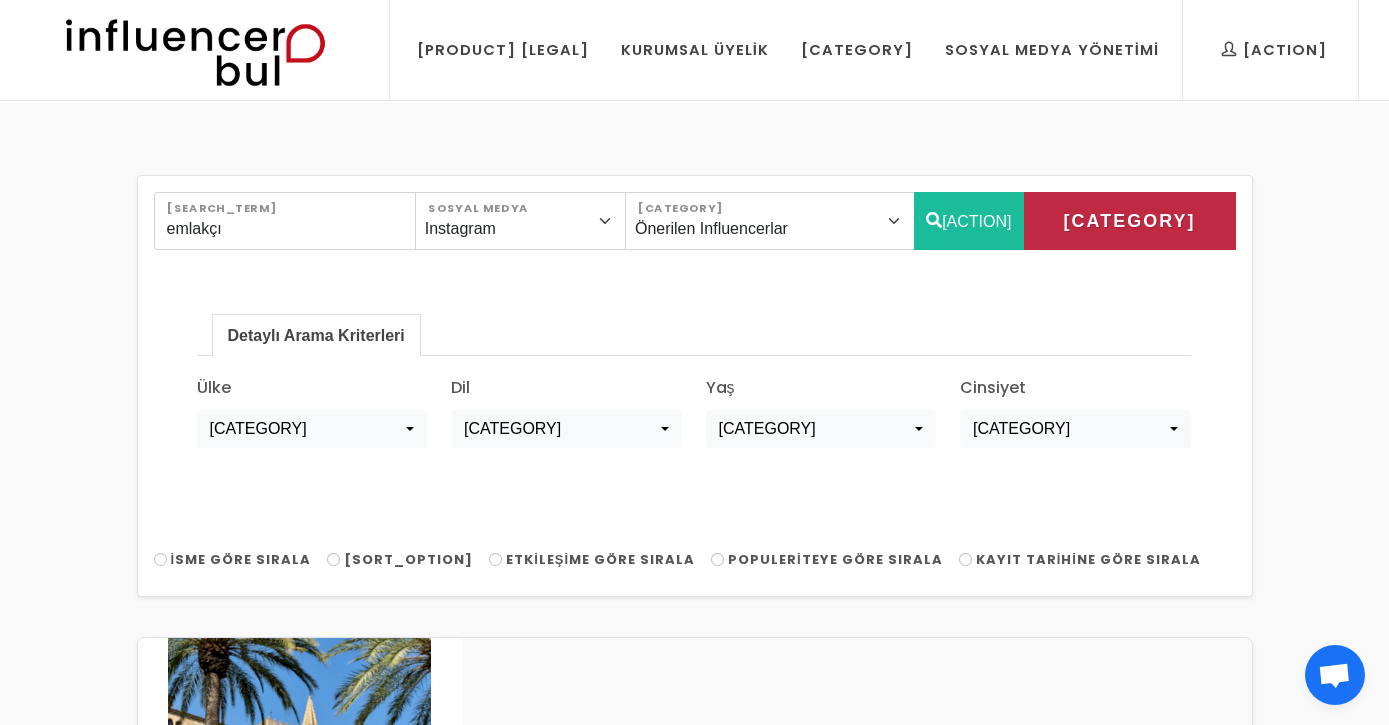 click on "ARA" at bounding box center [1063, 321] 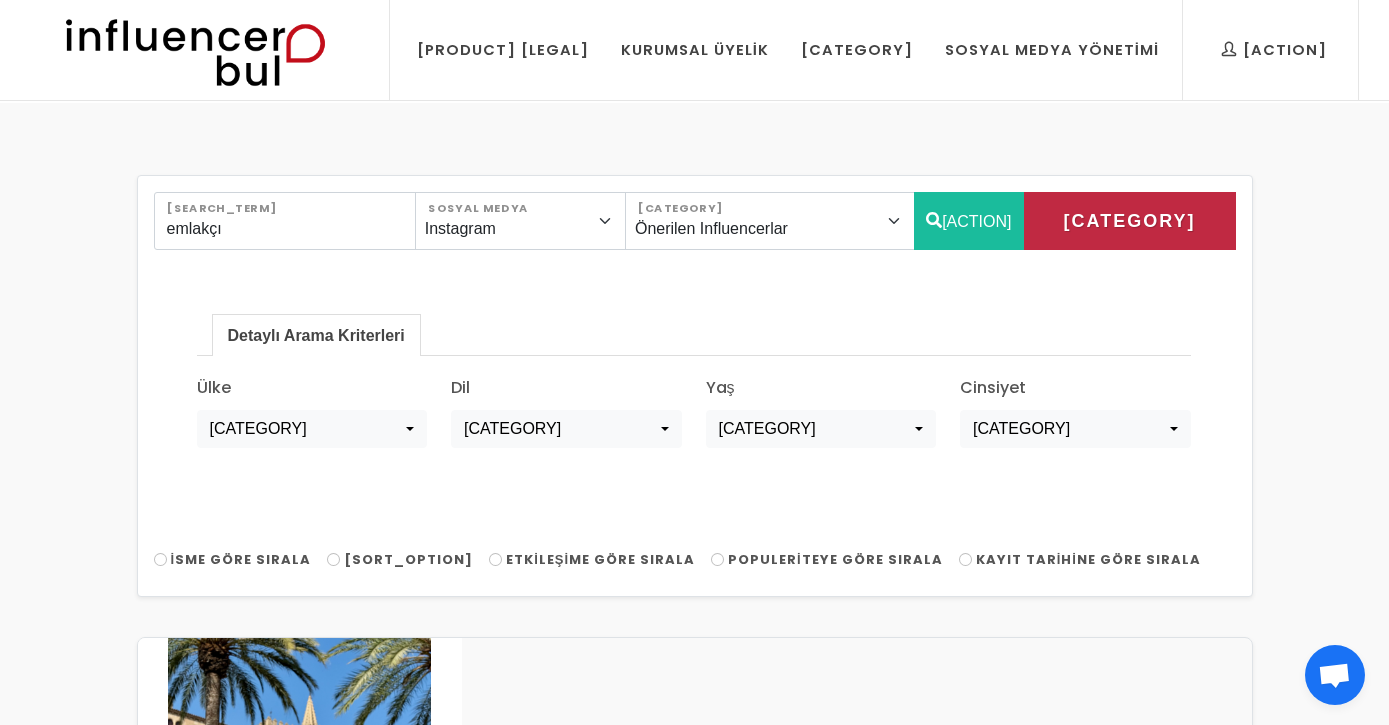 click on "ARA" at bounding box center [1063, 321] 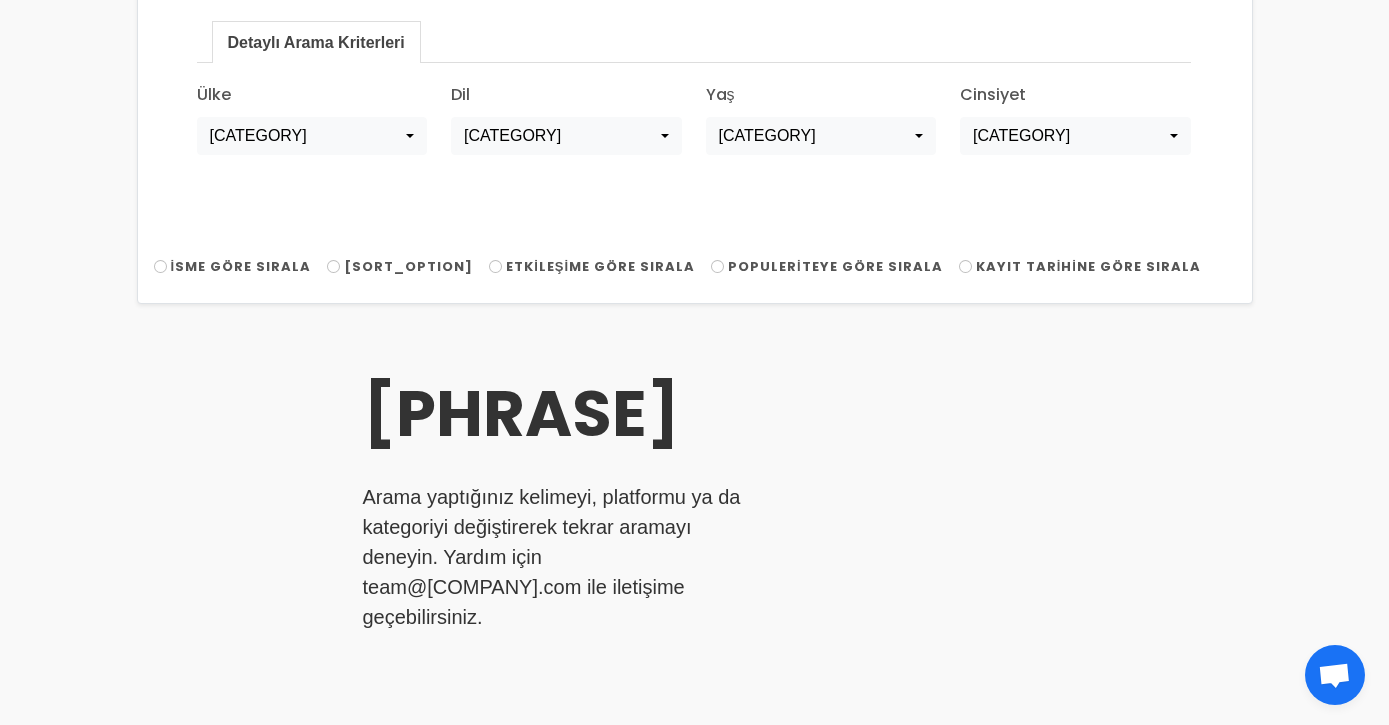 scroll, scrollTop: 105, scrollLeft: 0, axis: vertical 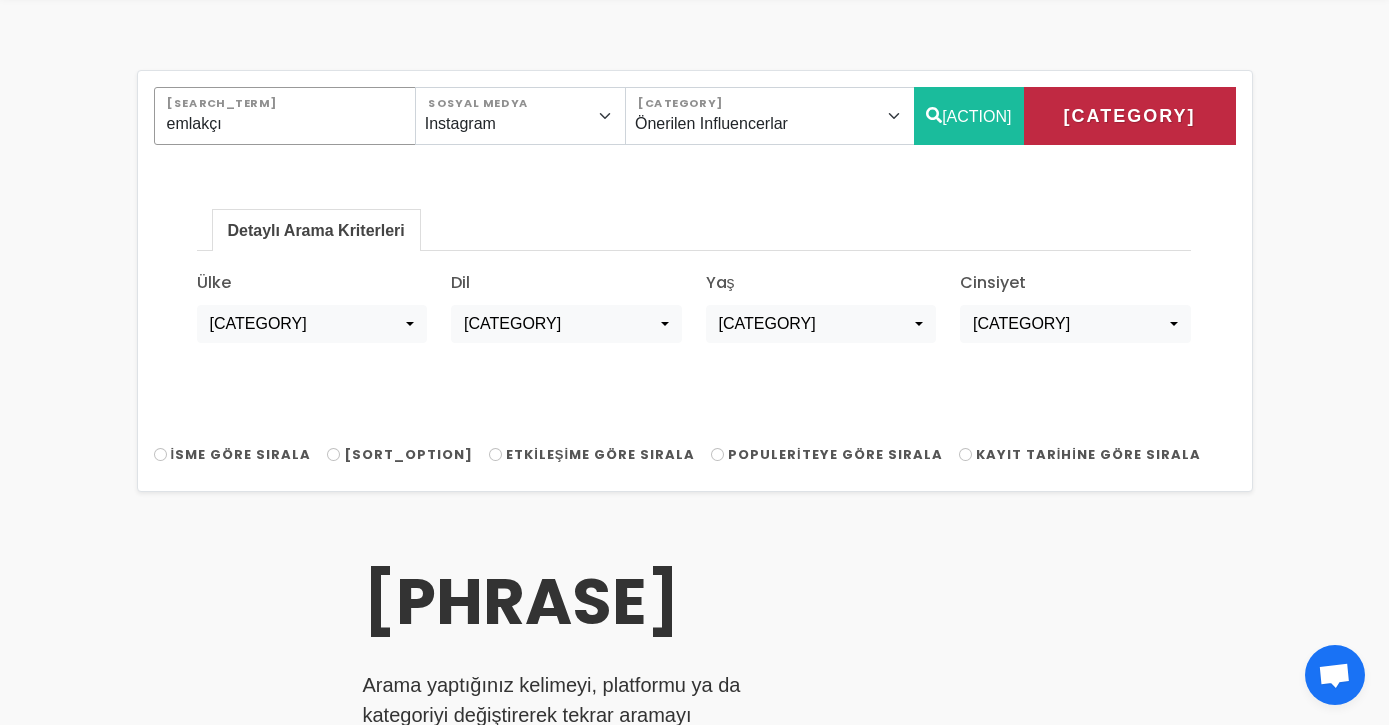 click on "emlakçı" at bounding box center [298, 216] 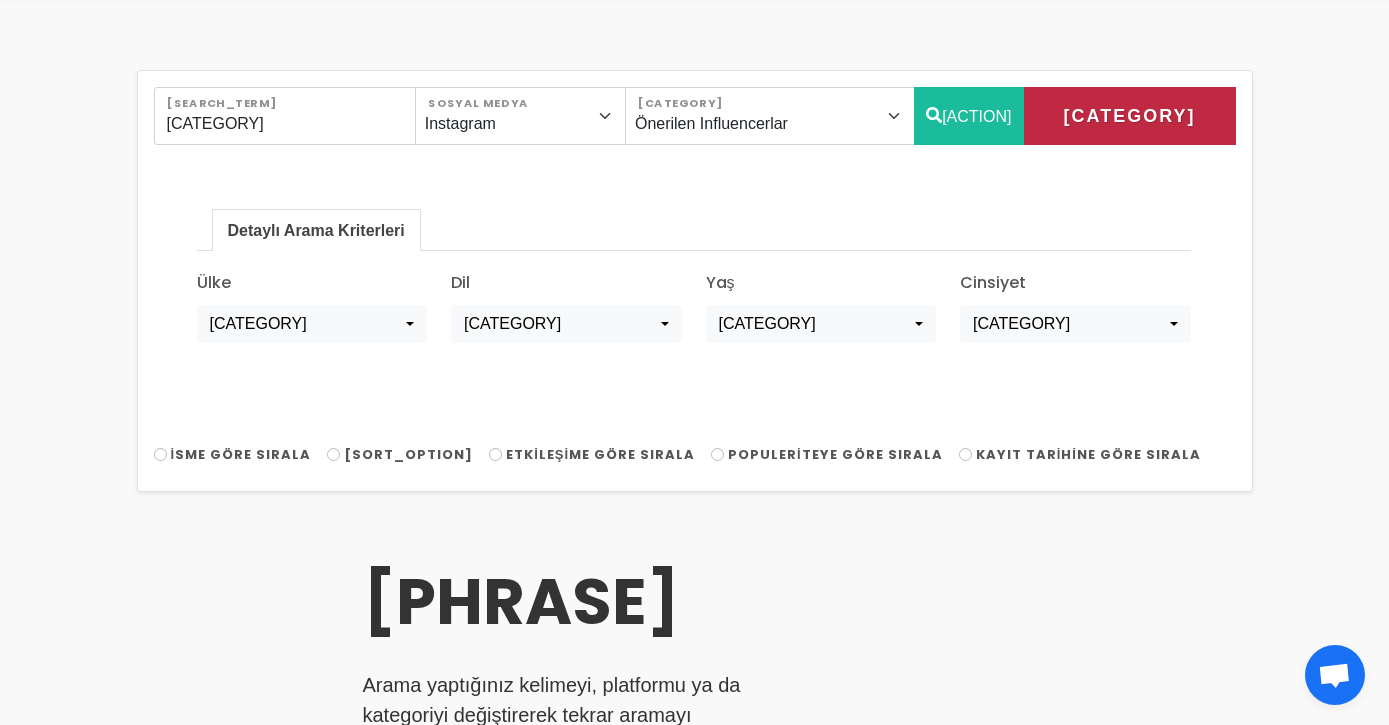 click on "ARA" at bounding box center [1063, 216] 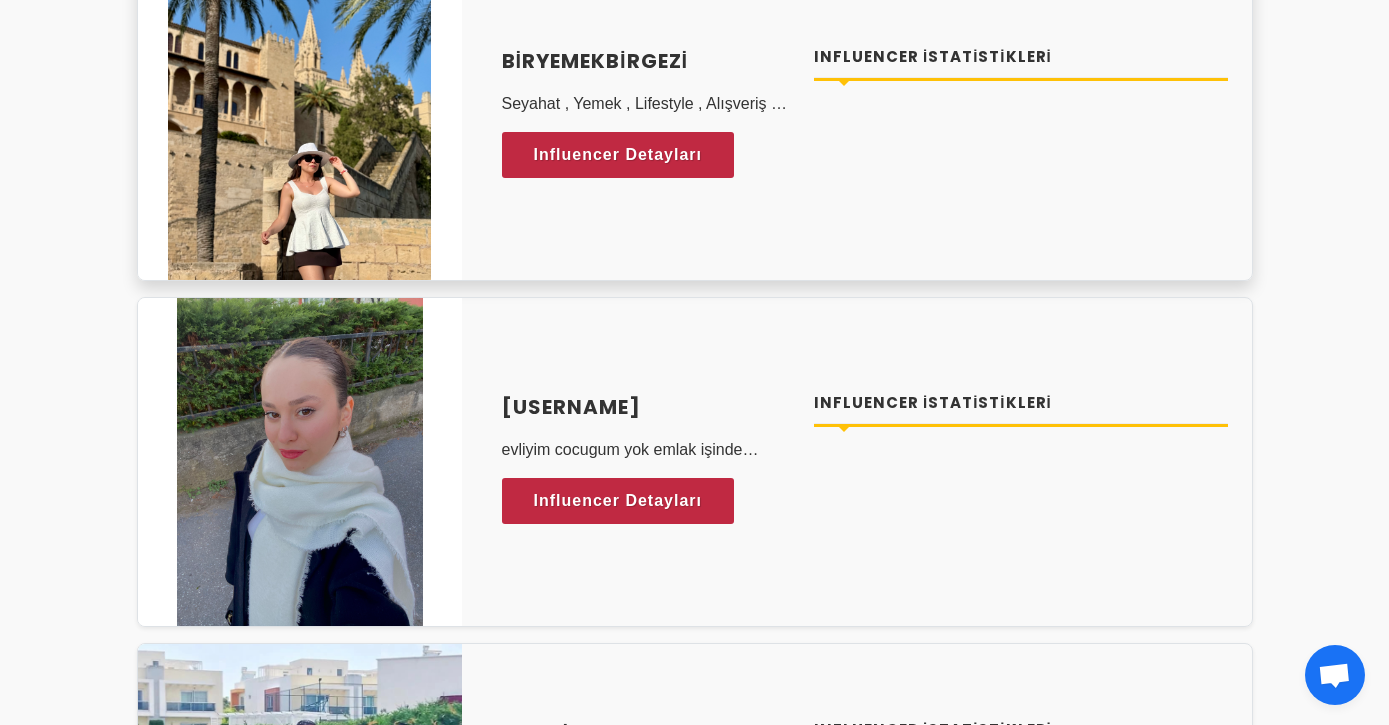 scroll, scrollTop: 682, scrollLeft: 0, axis: vertical 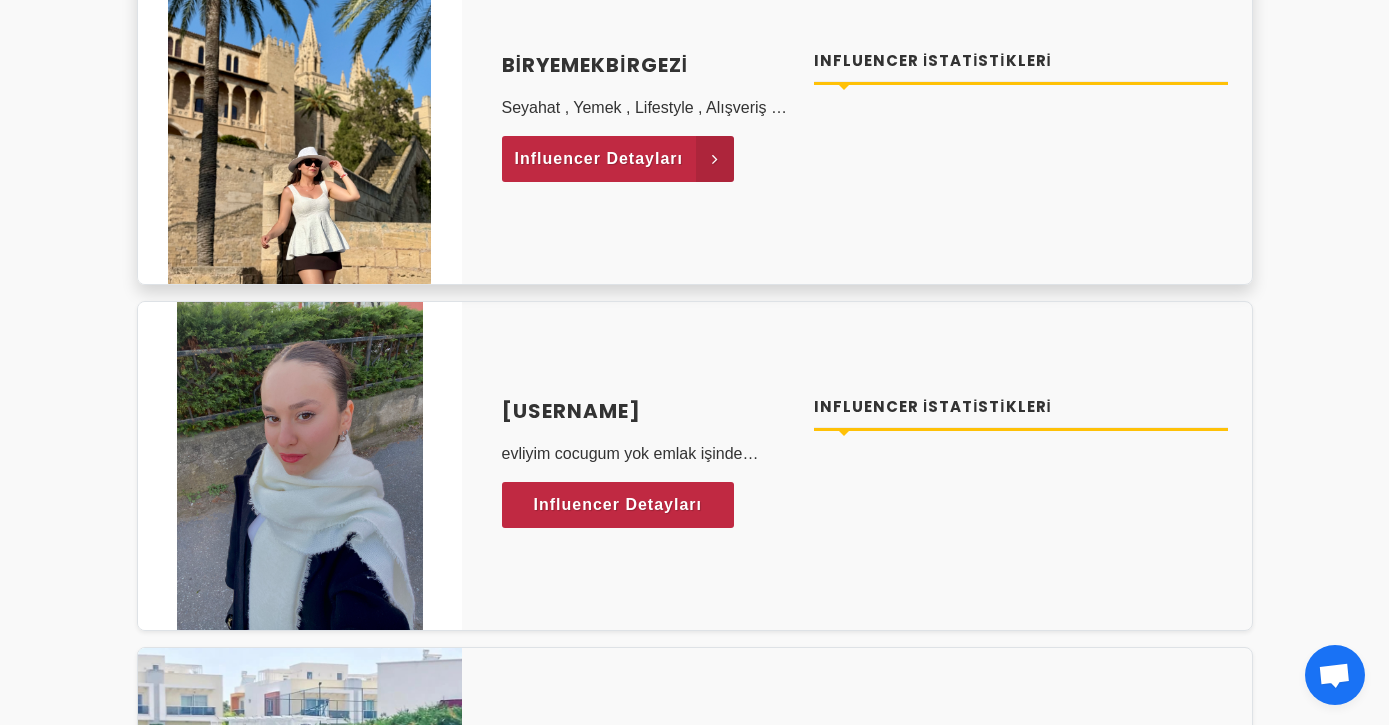click at bounding box center [715, 305] 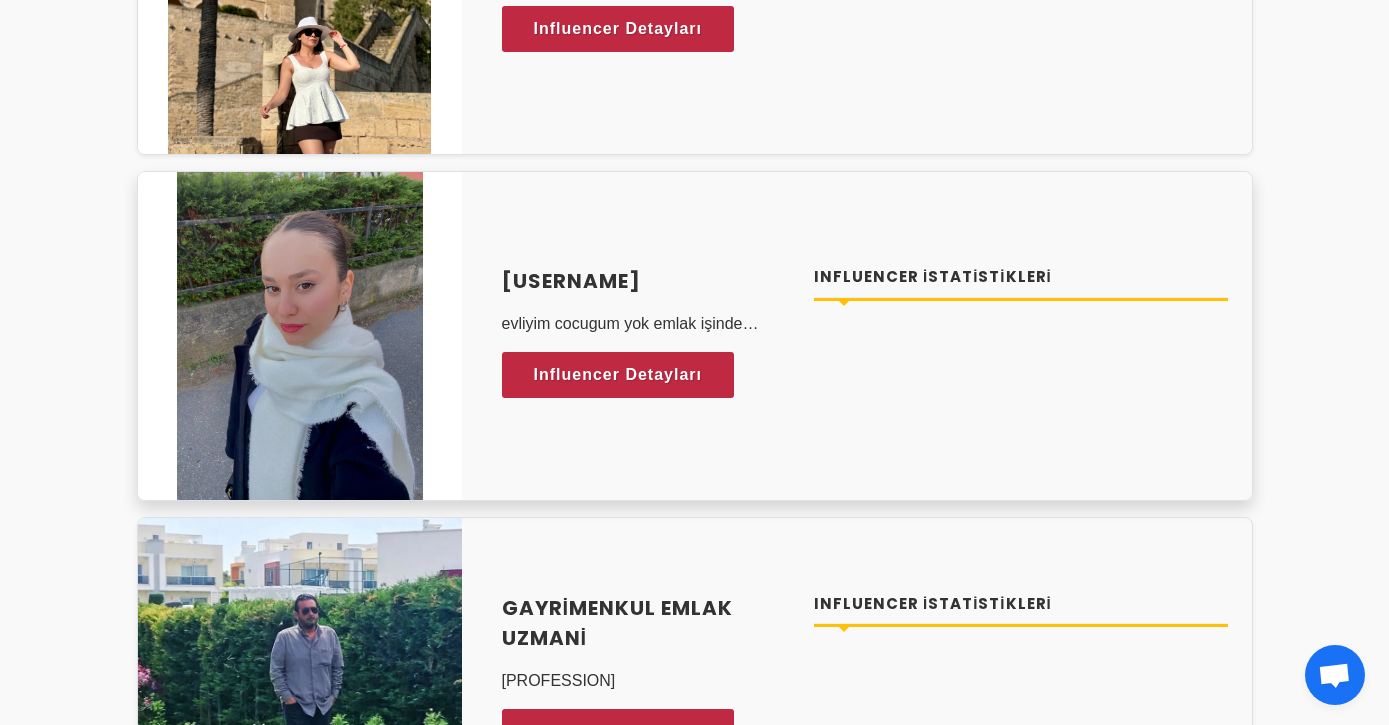 scroll, scrollTop: 833, scrollLeft: 0, axis: vertical 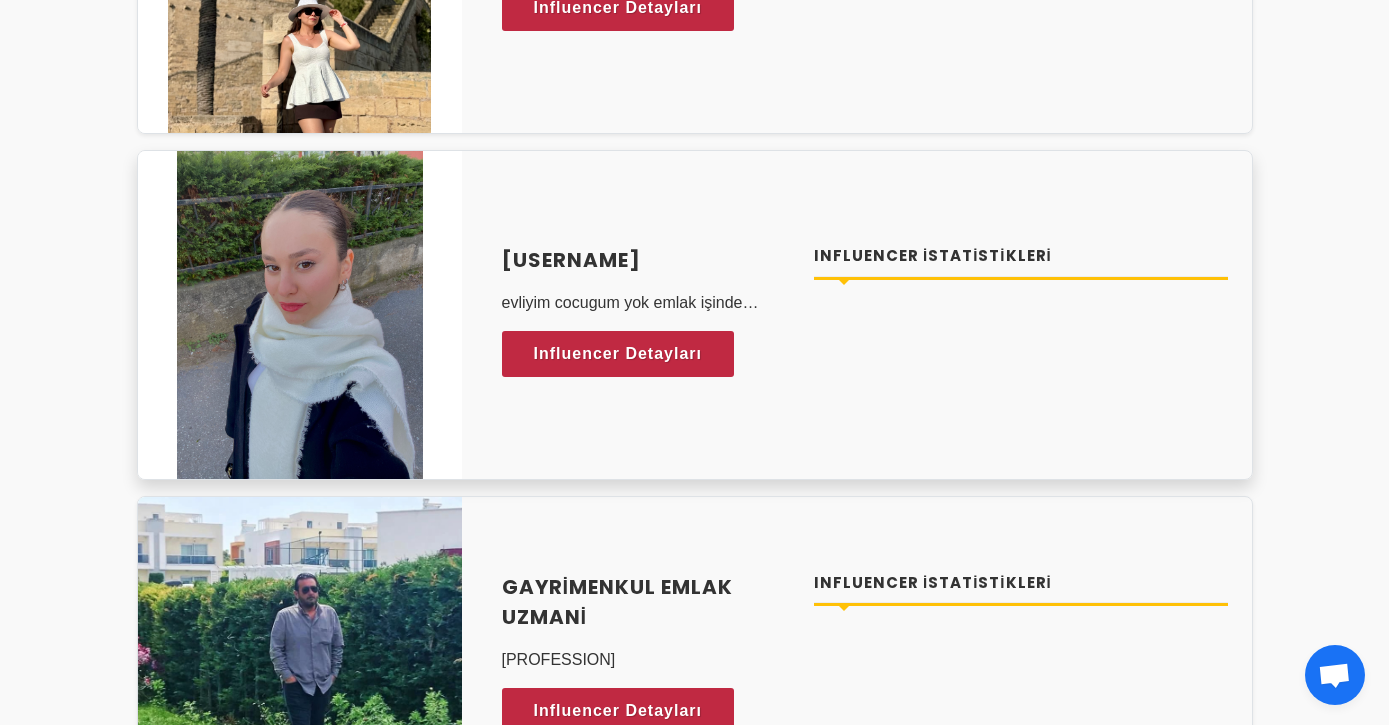 click on "svvalee" at bounding box center [646, 406] 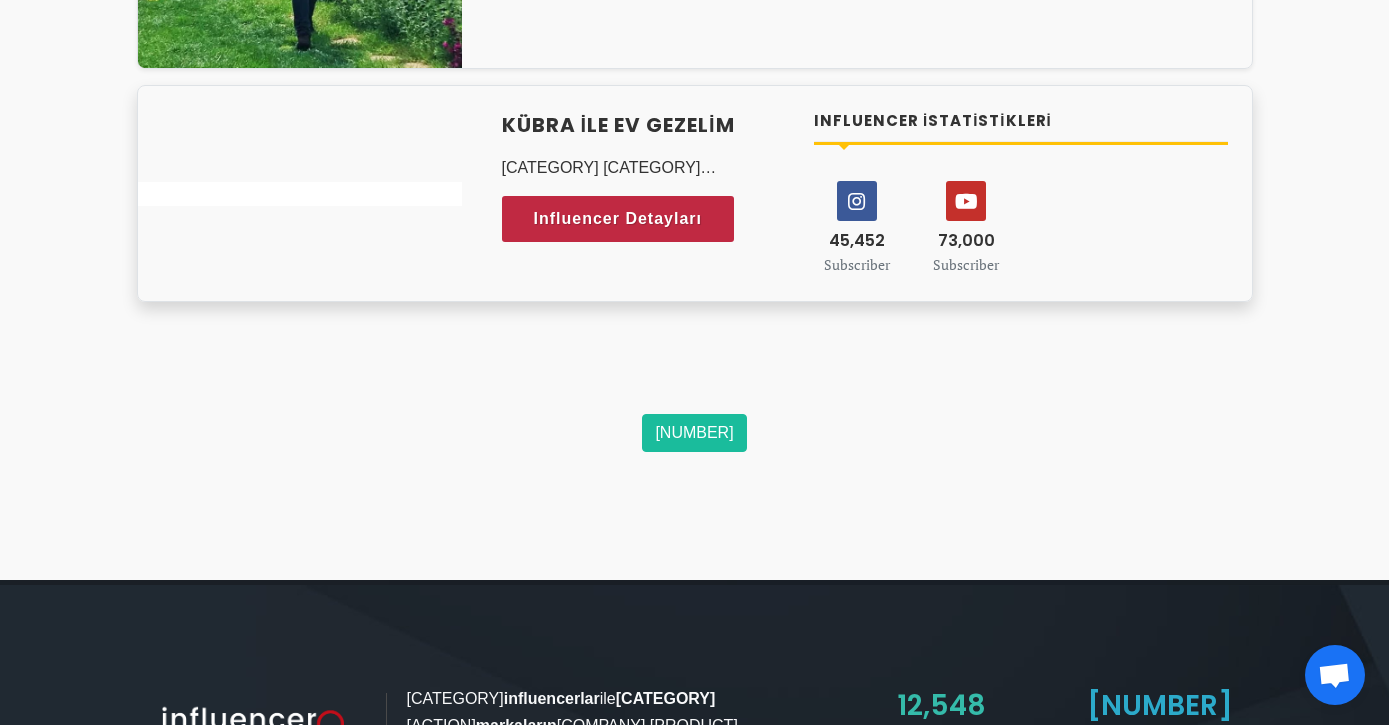scroll, scrollTop: 1579, scrollLeft: 0, axis: vertical 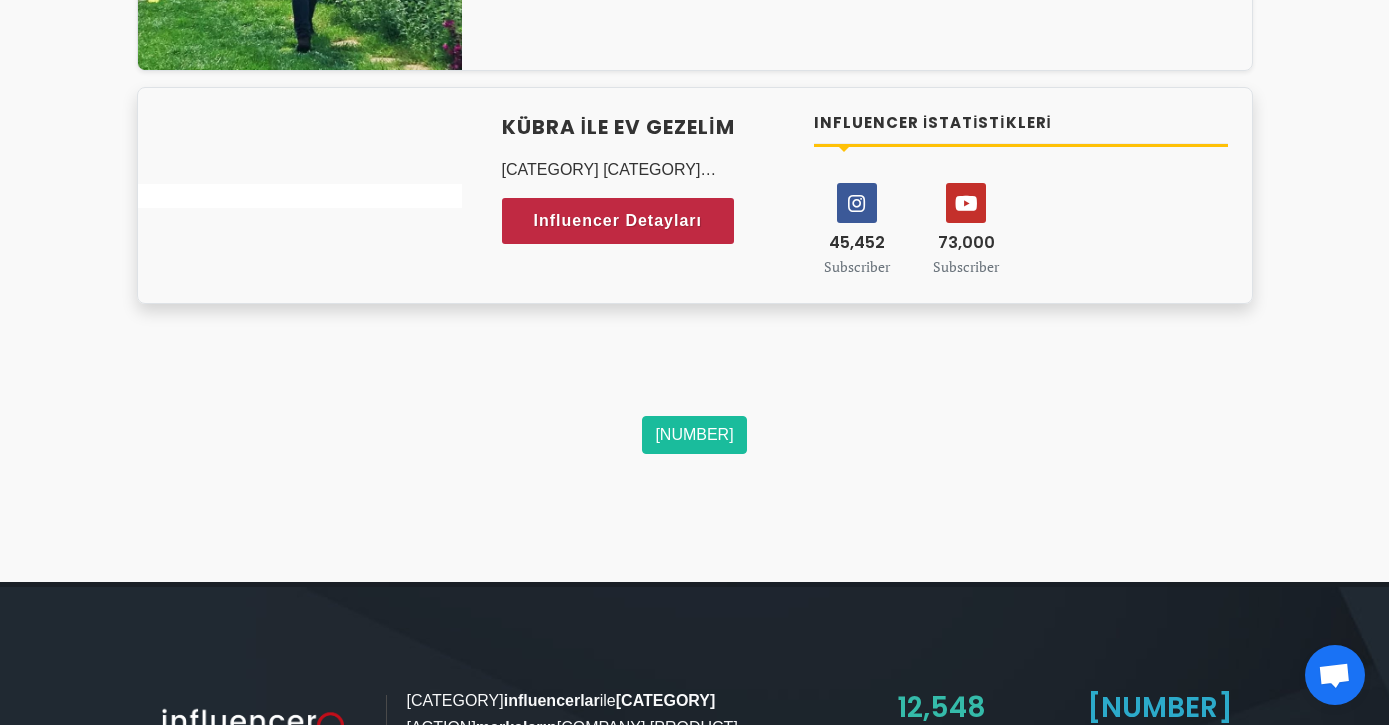 click at bounding box center (857, 348) 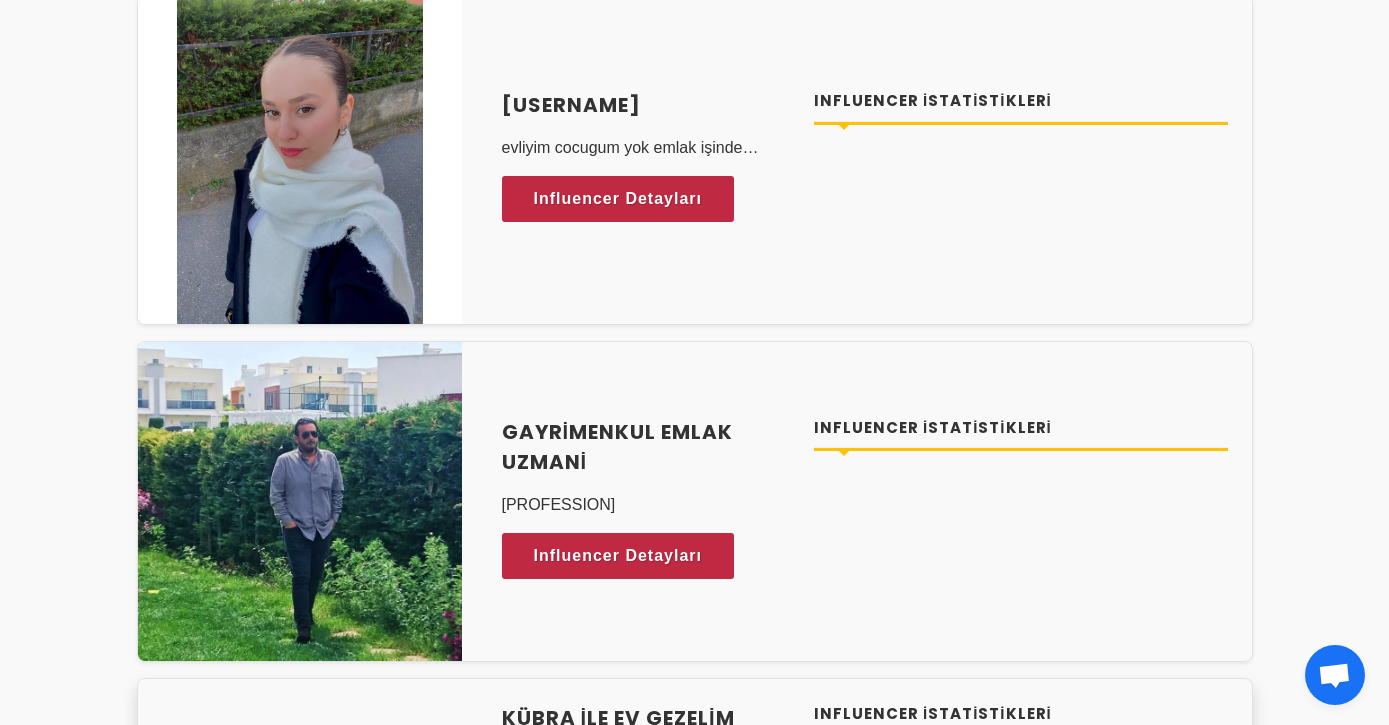 scroll, scrollTop: 843, scrollLeft: 0, axis: vertical 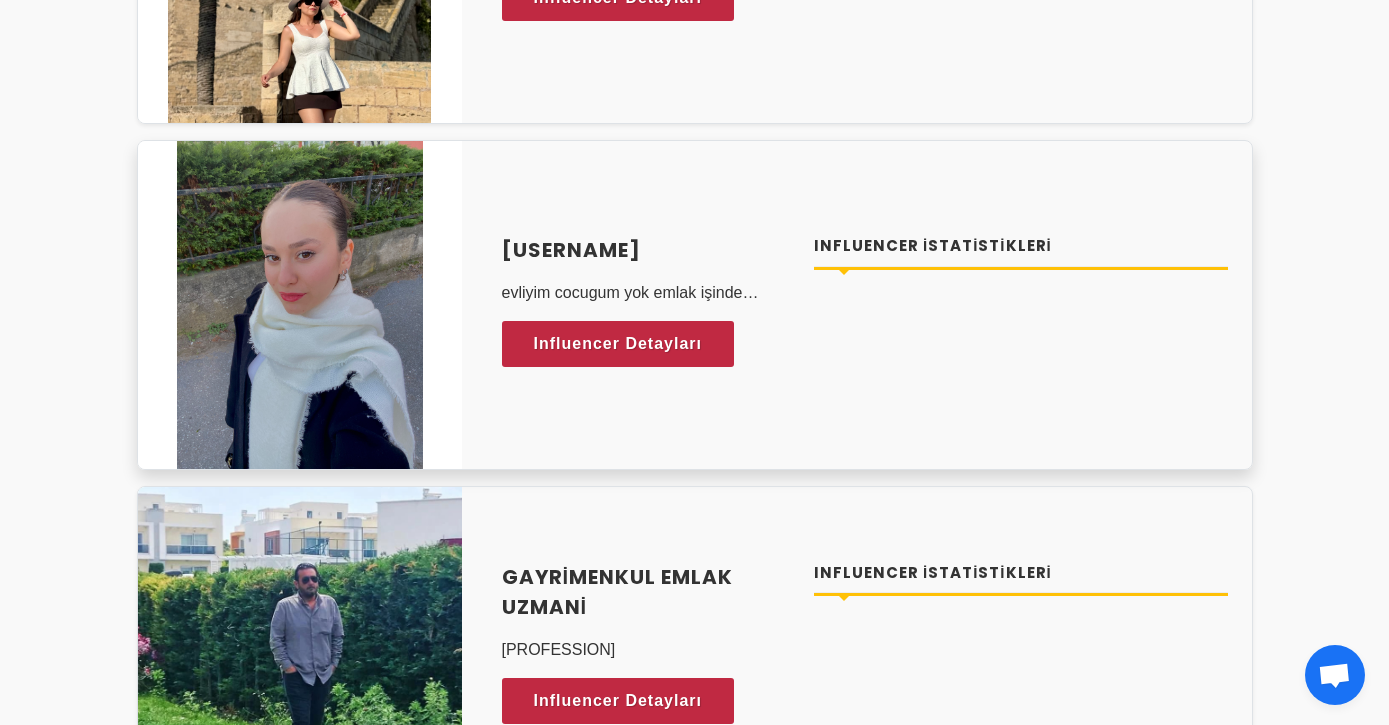 drag, startPoint x: 499, startPoint y: 293, endPoint x: 615, endPoint y: 295, distance: 116.01724 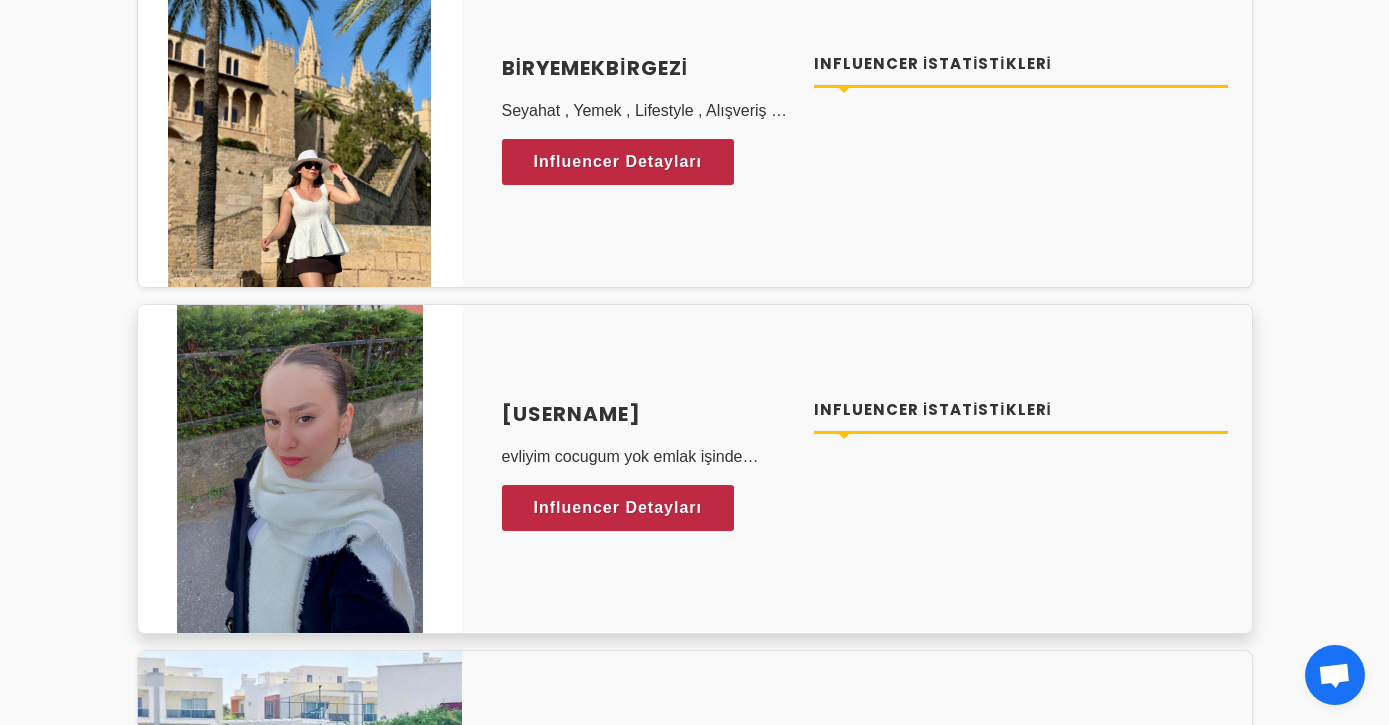 scroll, scrollTop: 573, scrollLeft: 0, axis: vertical 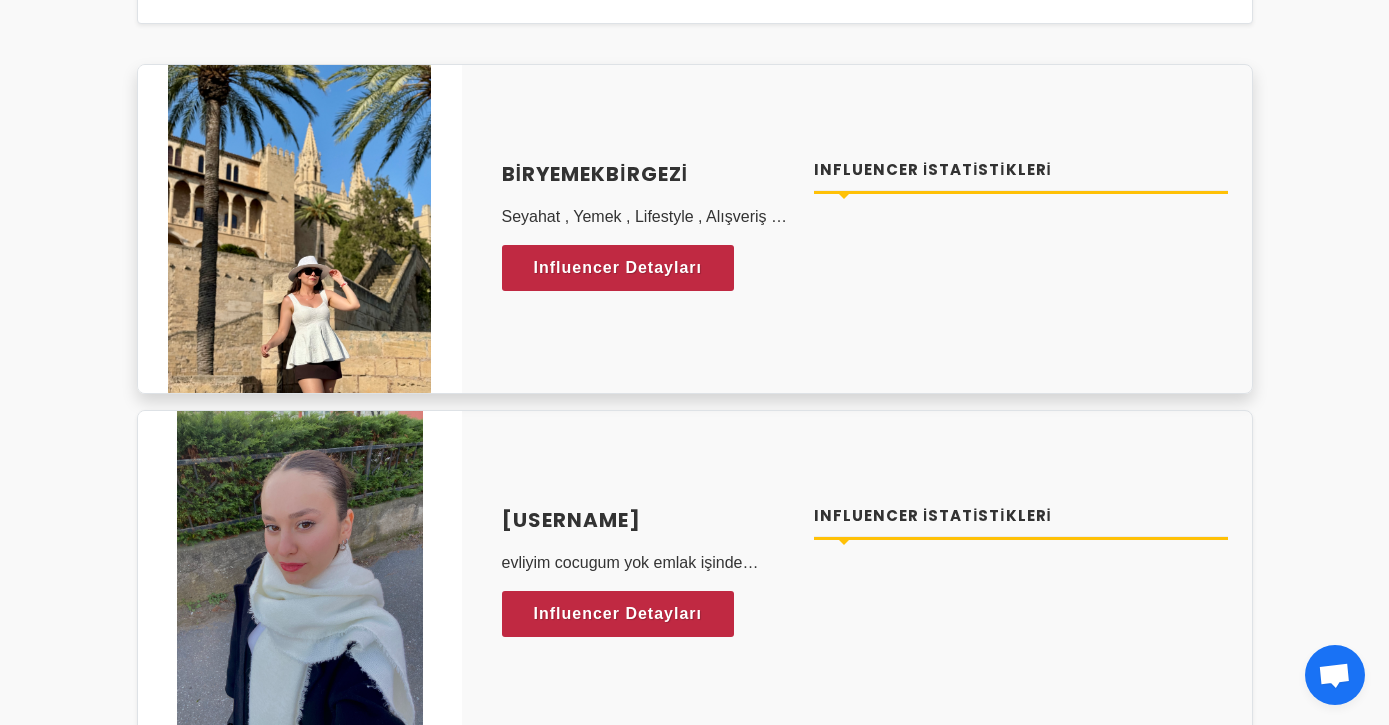 click on "biryemekbirgezi" at bounding box center [646, 320] 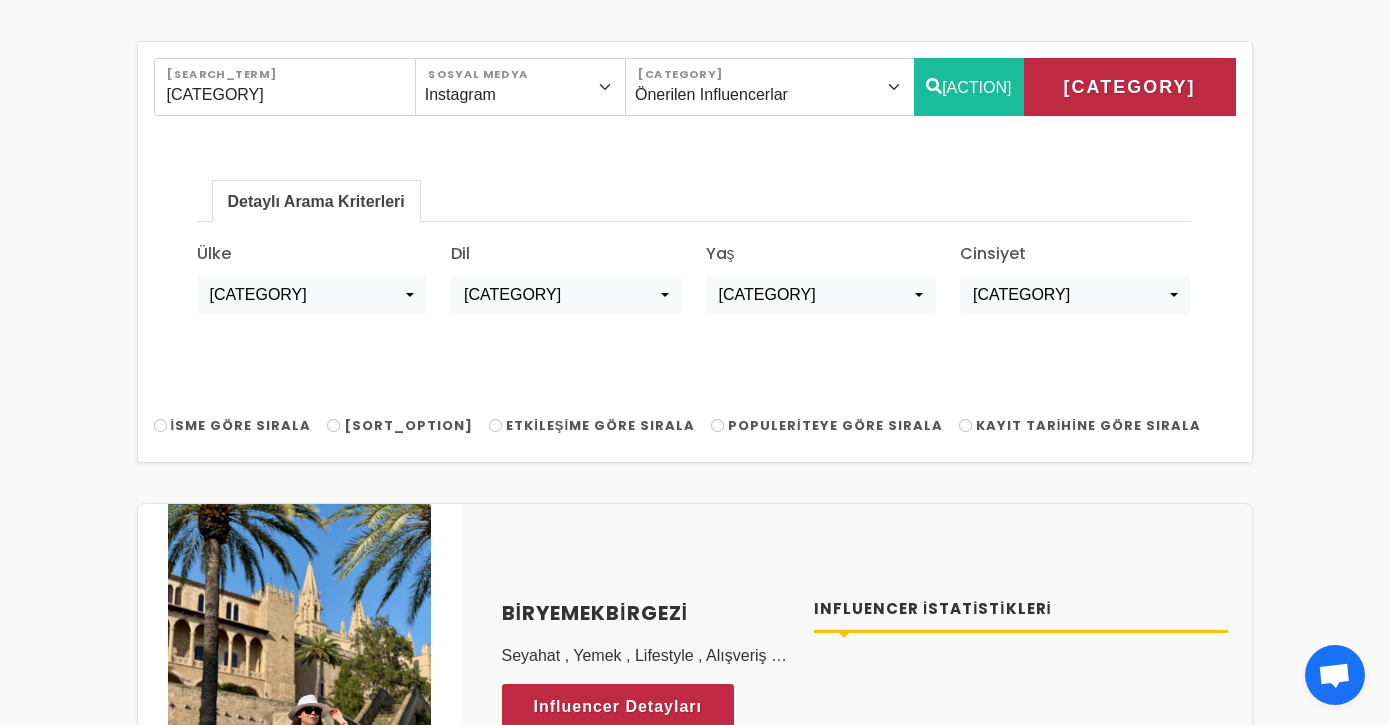 scroll, scrollTop: 124, scrollLeft: 0, axis: vertical 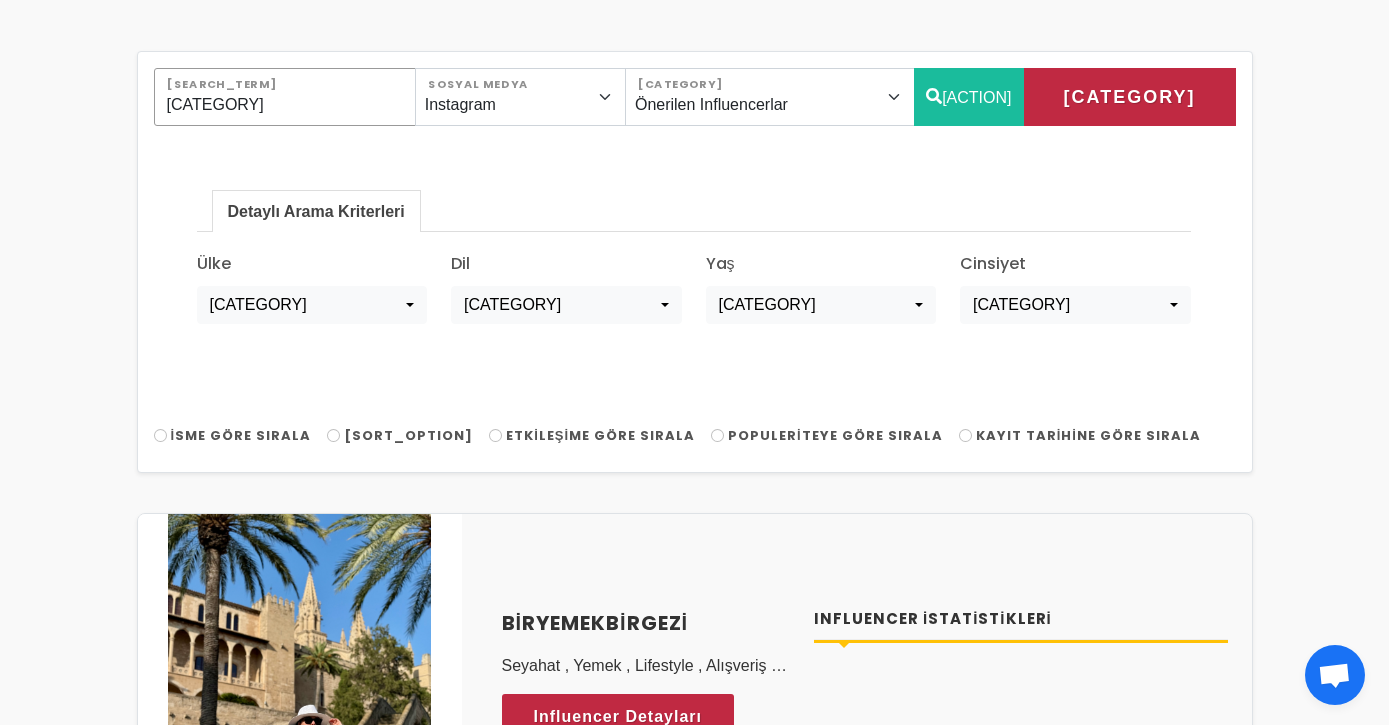 click on "emlak" at bounding box center (298, 197) 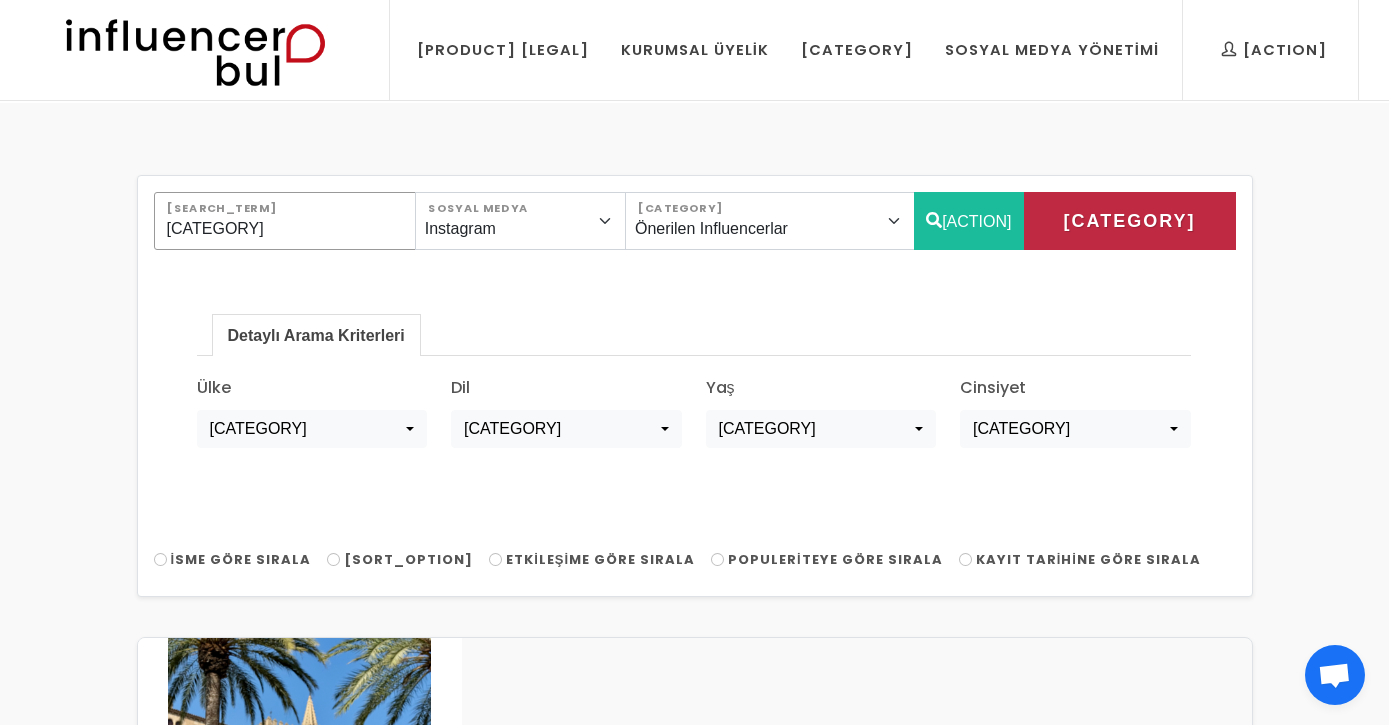 scroll, scrollTop: 0, scrollLeft: 0, axis: both 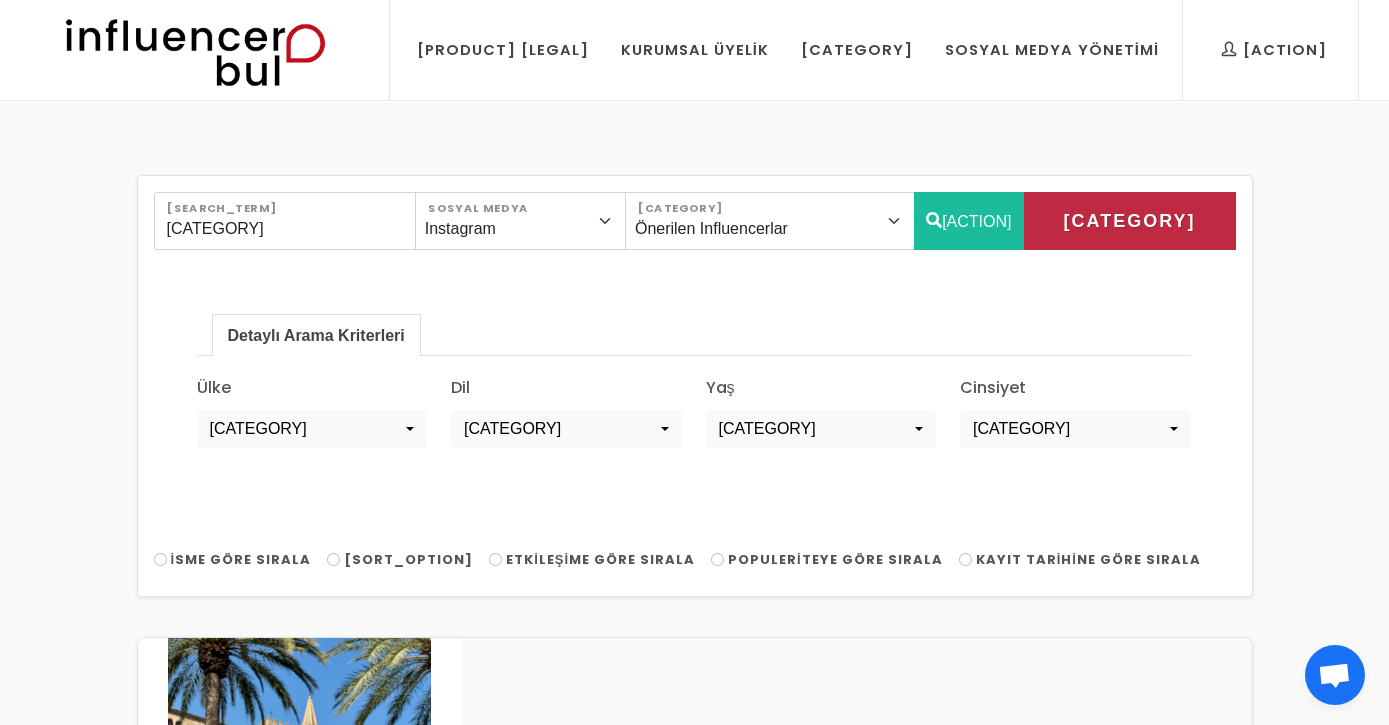 click on "ARA" at bounding box center [1063, 321] 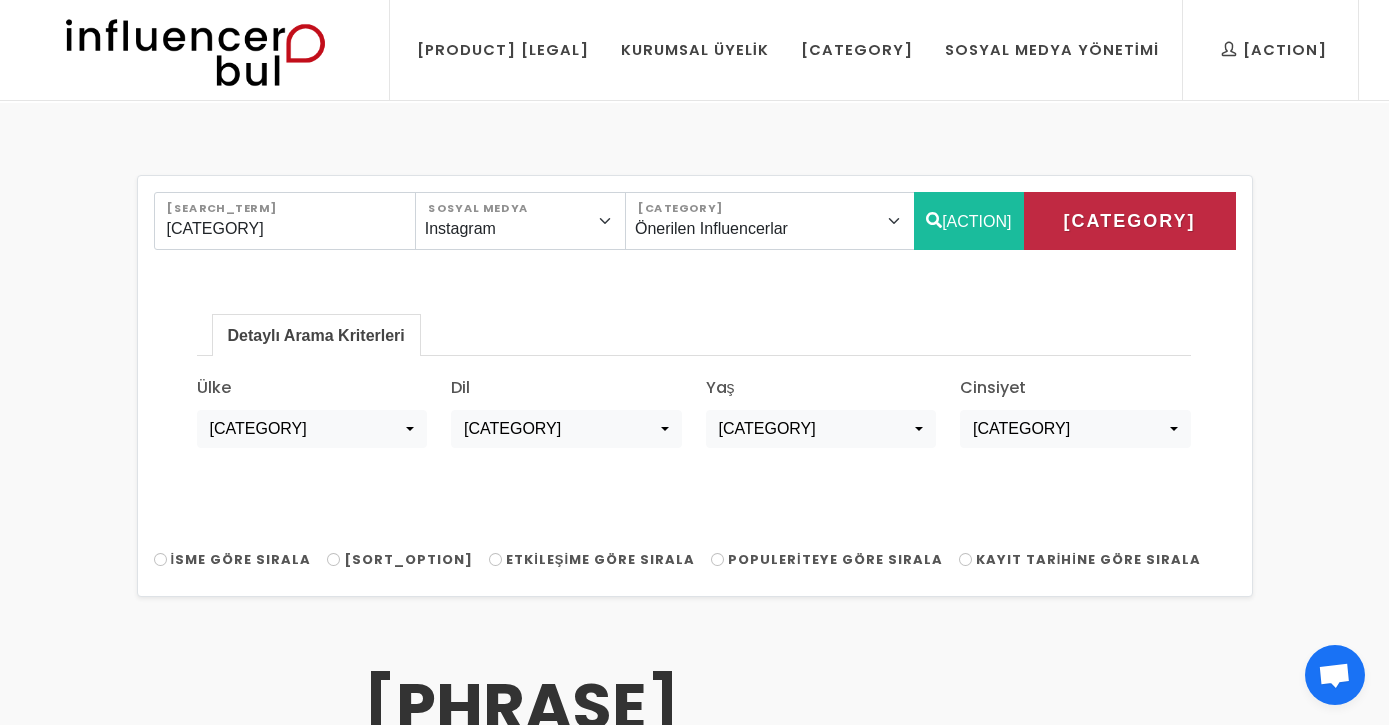 scroll, scrollTop: 0, scrollLeft: 0, axis: both 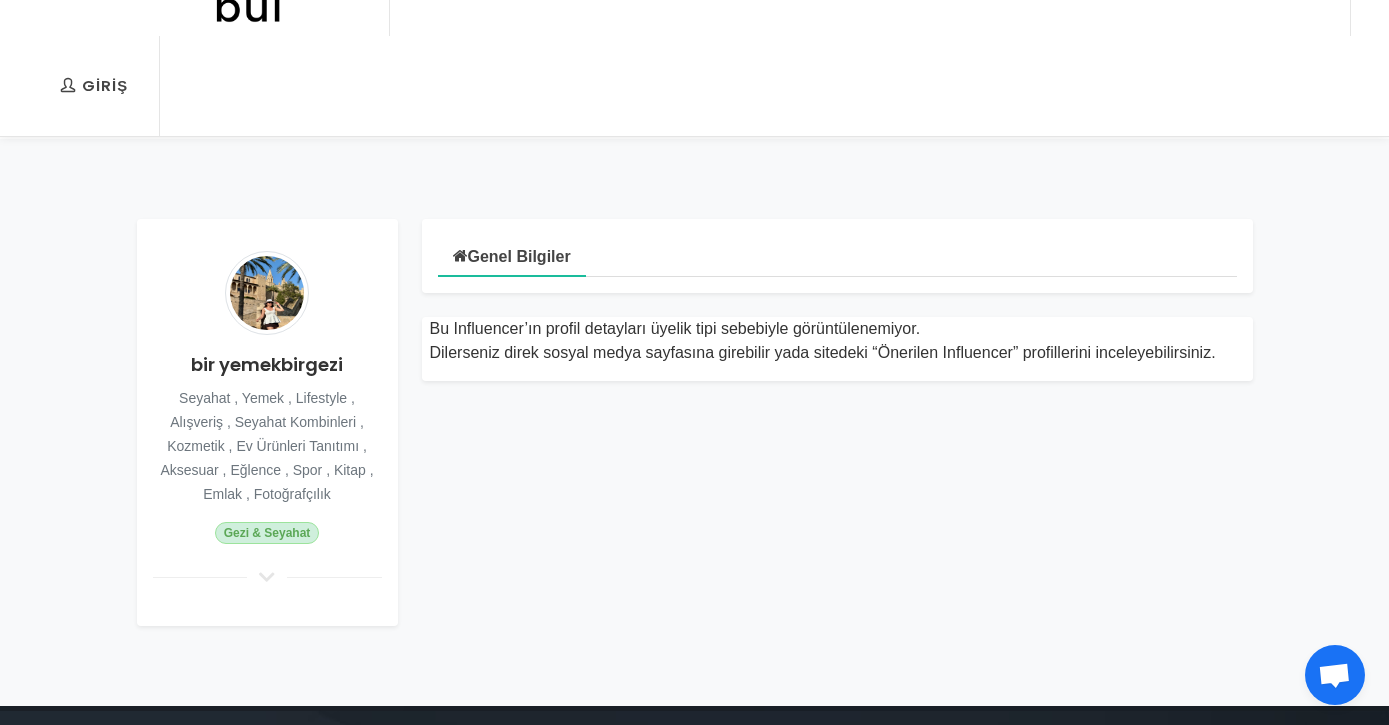 click at bounding box center (267, 293) 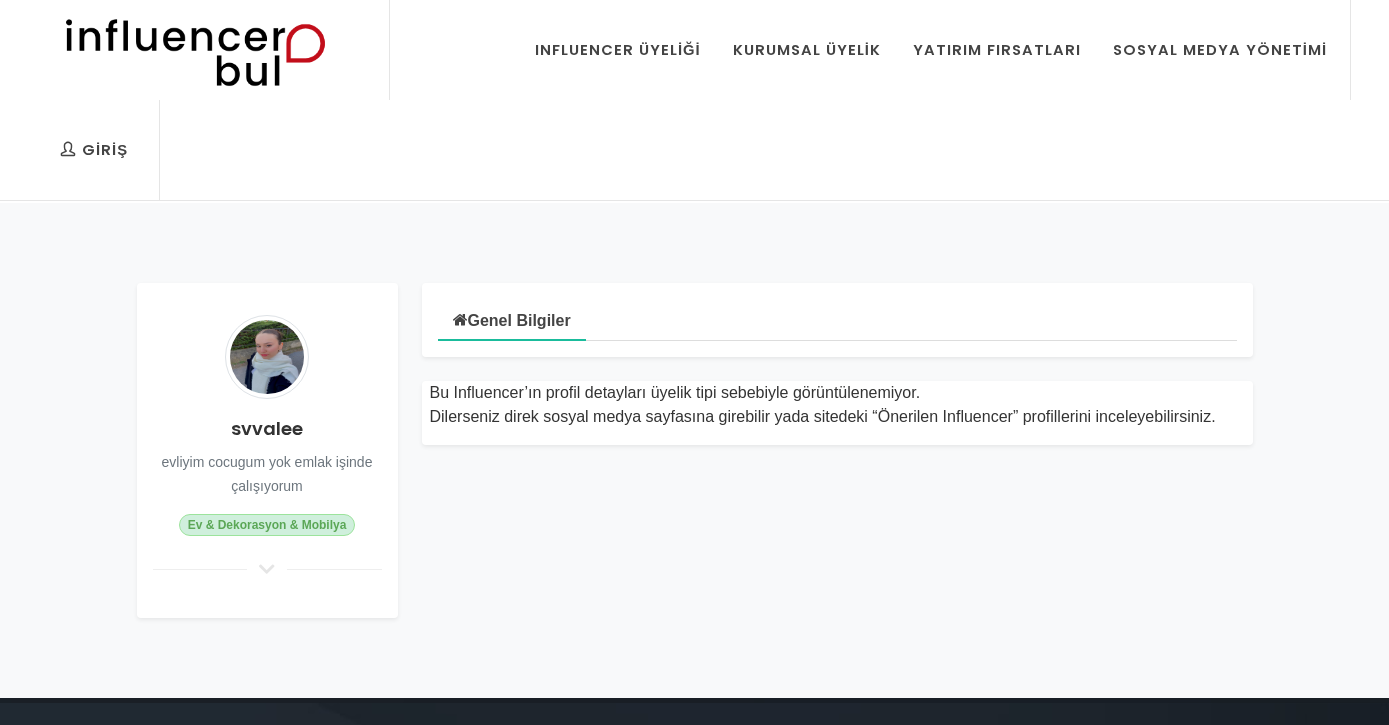 scroll, scrollTop: 0, scrollLeft: 0, axis: both 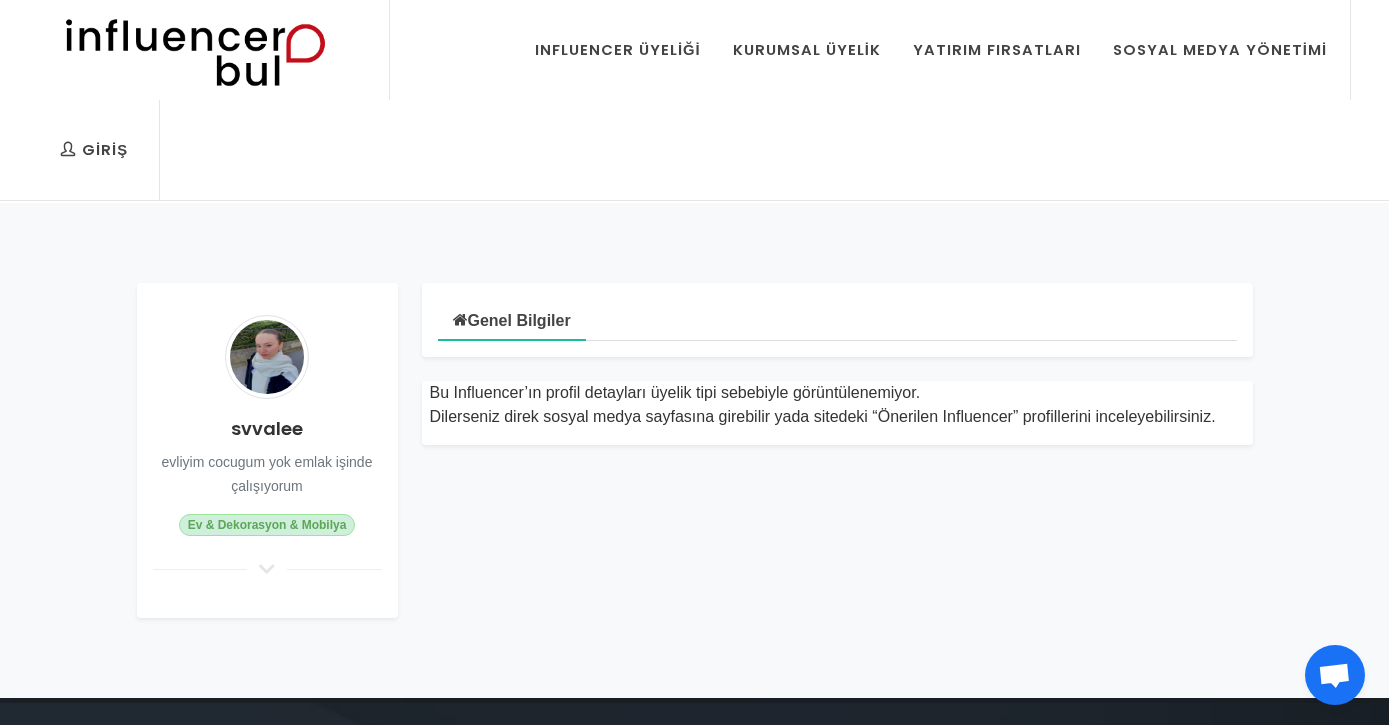 click at bounding box center [267, 357] 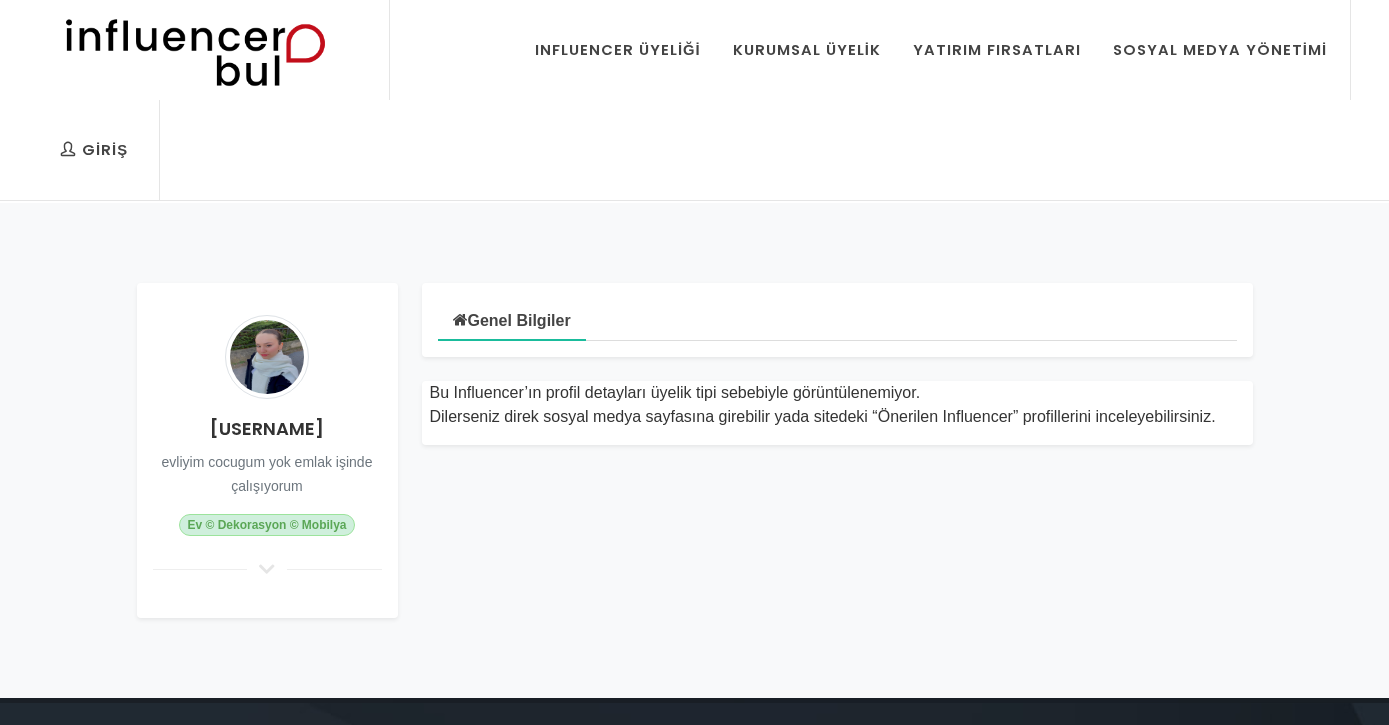 scroll, scrollTop: 0, scrollLeft: 0, axis: both 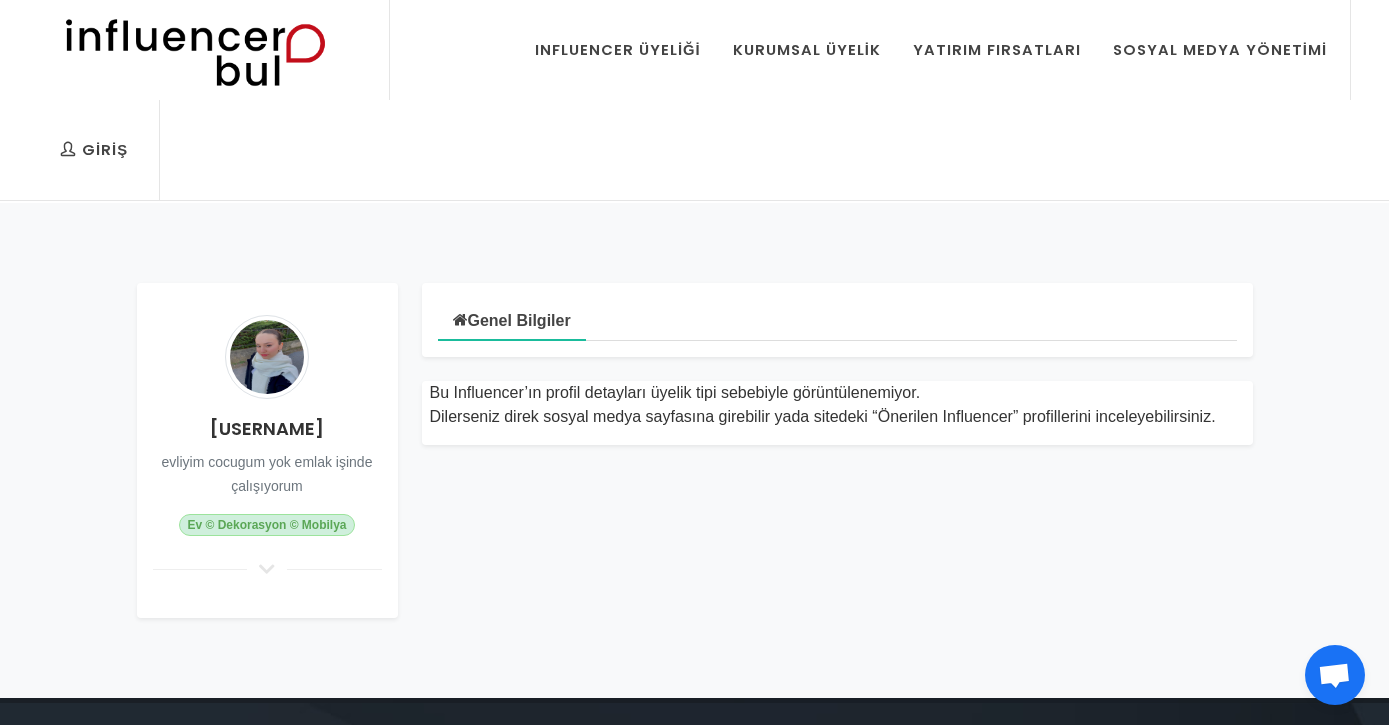 click at bounding box center [267, 357] 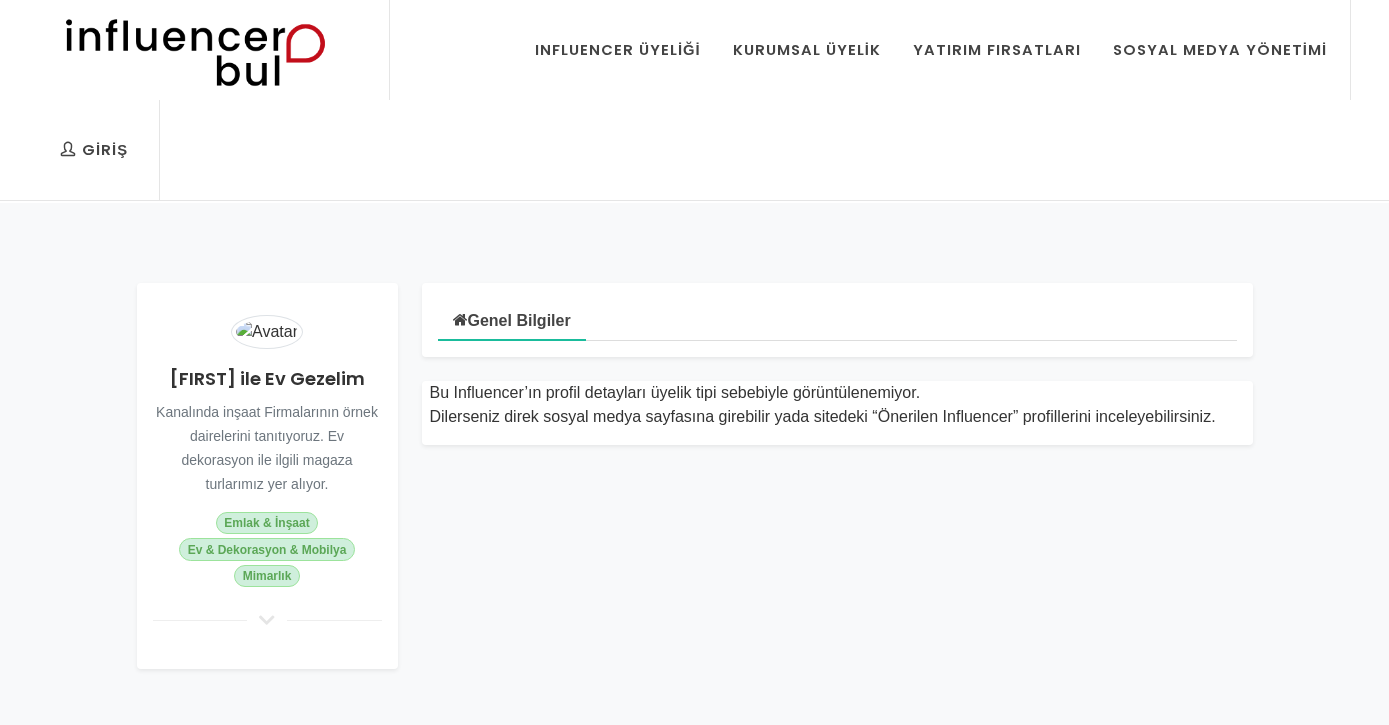 scroll, scrollTop: 0, scrollLeft: 0, axis: both 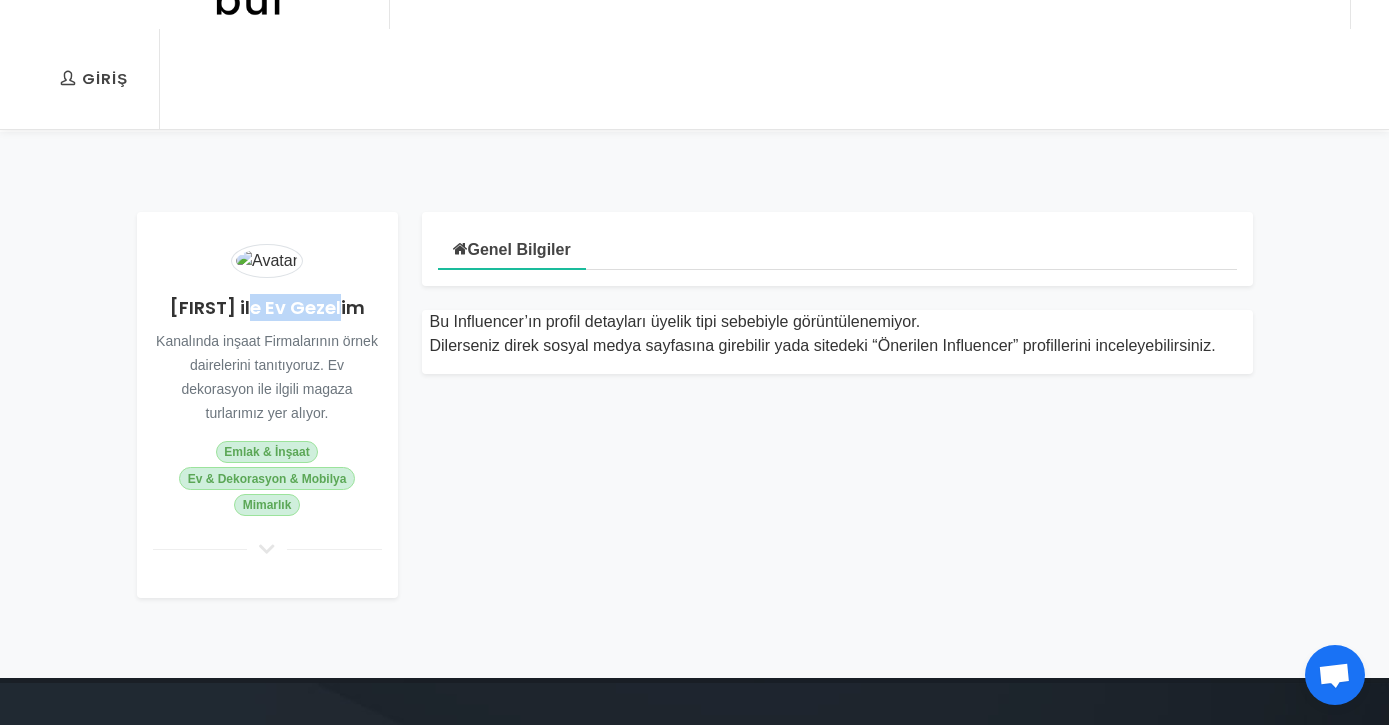 drag, startPoint x: 263, startPoint y: 253, endPoint x: 428, endPoint y: 259, distance: 165.10905 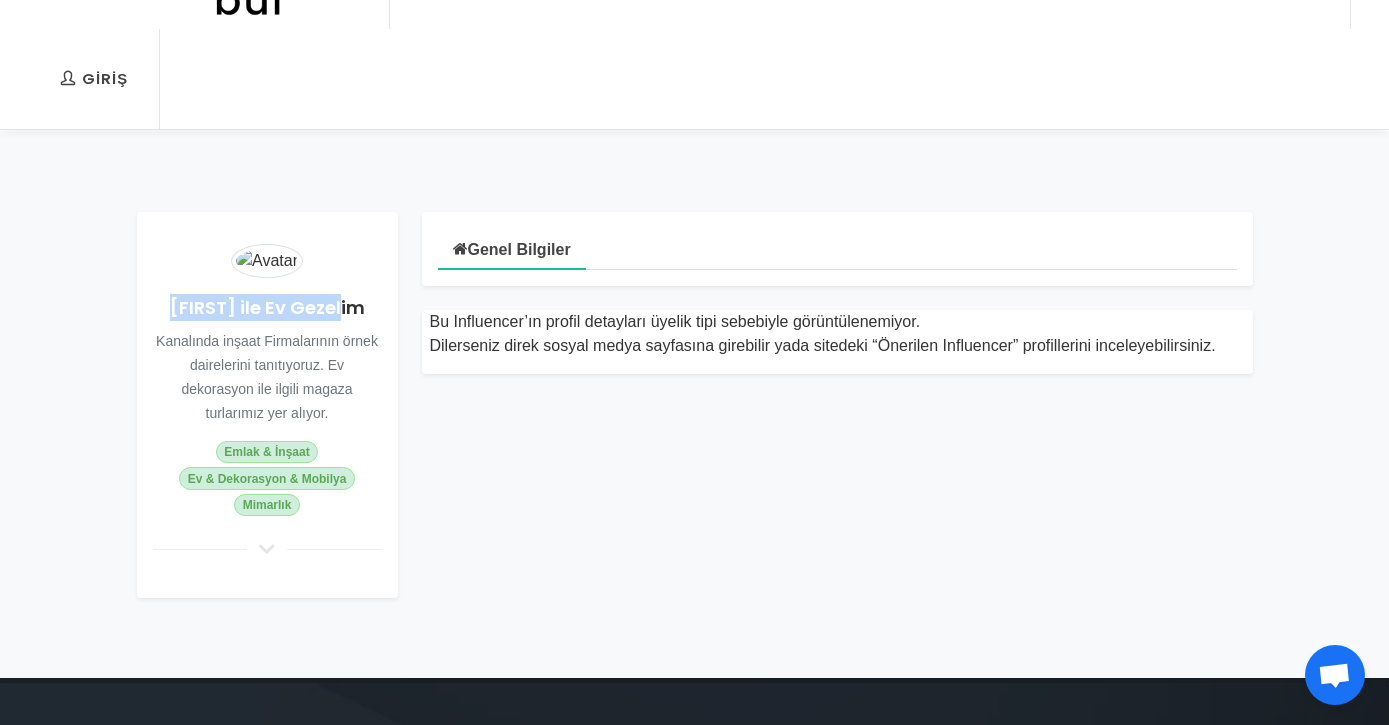 drag, startPoint x: 175, startPoint y: 256, endPoint x: 404, endPoint y: 256, distance: 229 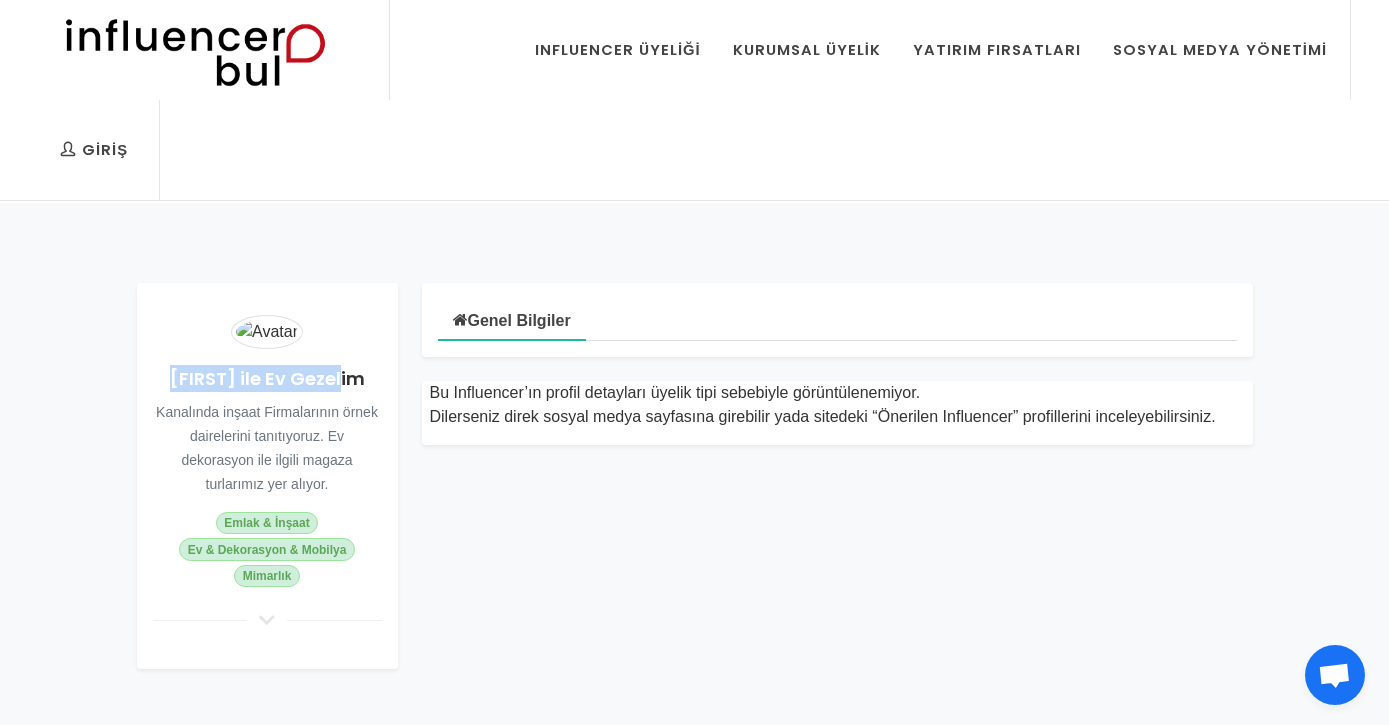 scroll, scrollTop: -2, scrollLeft: 0, axis: vertical 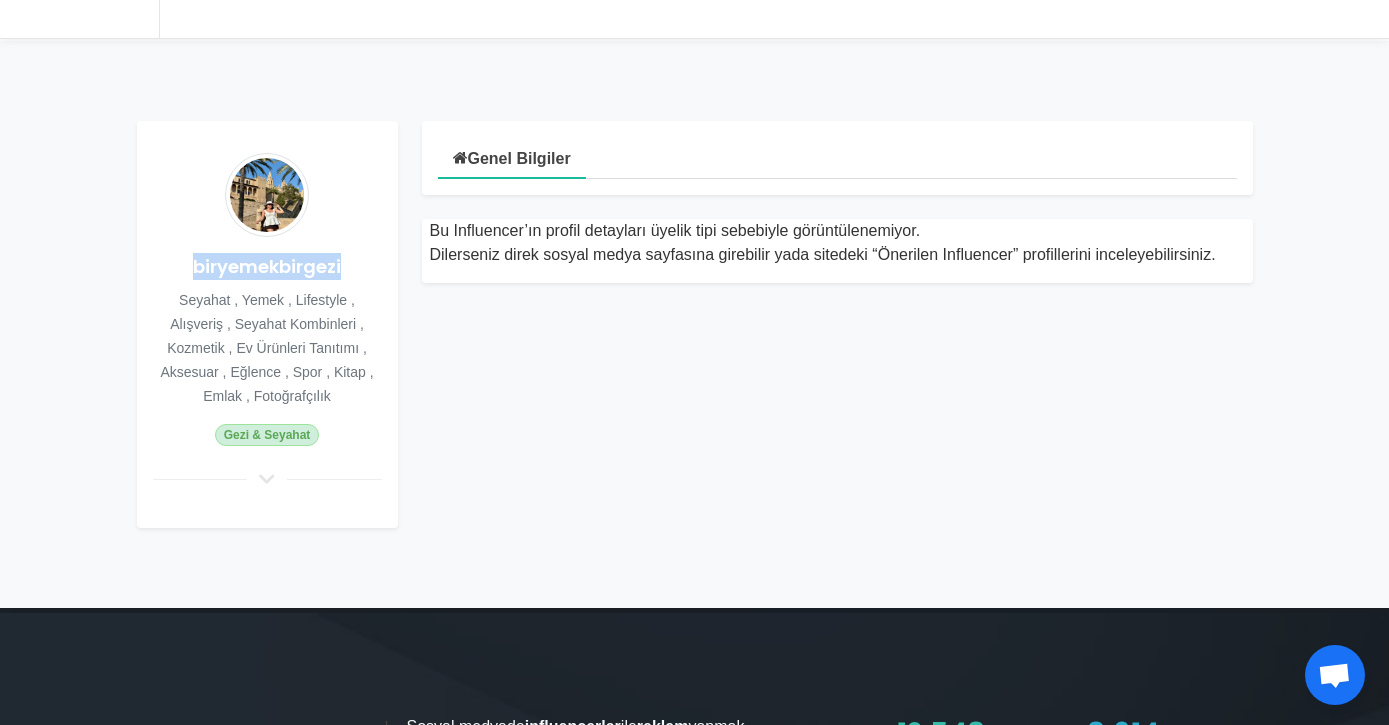 drag, startPoint x: 187, startPoint y: 160, endPoint x: 342, endPoint y: 161, distance: 155.00322 